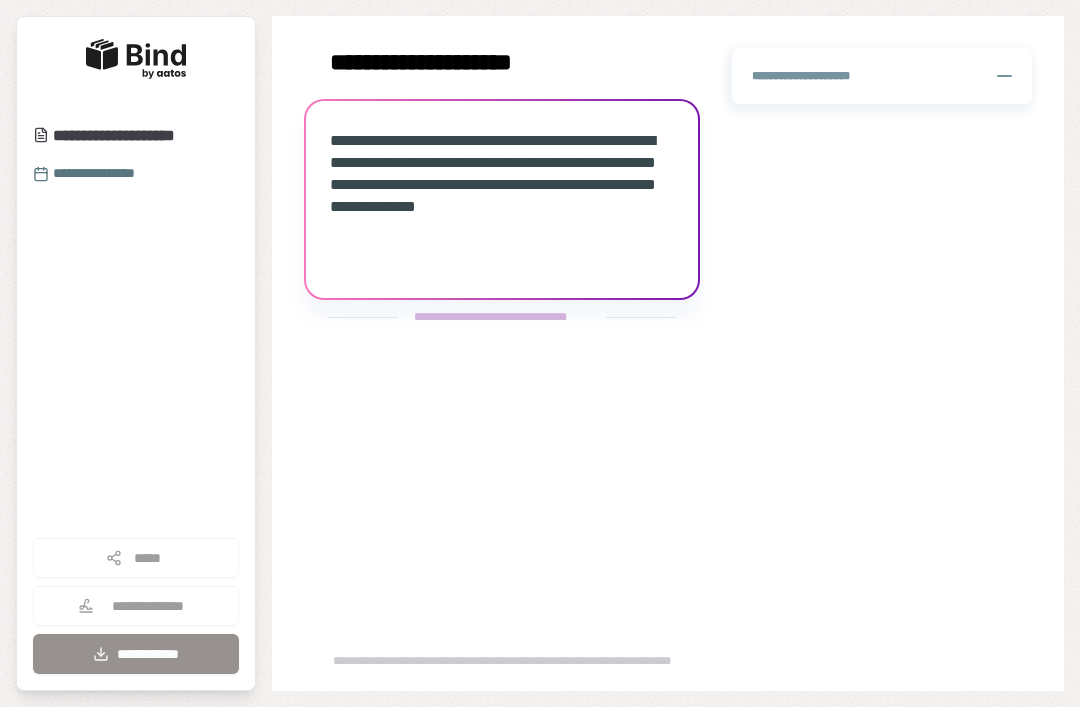 scroll, scrollTop: 0, scrollLeft: 0, axis: both 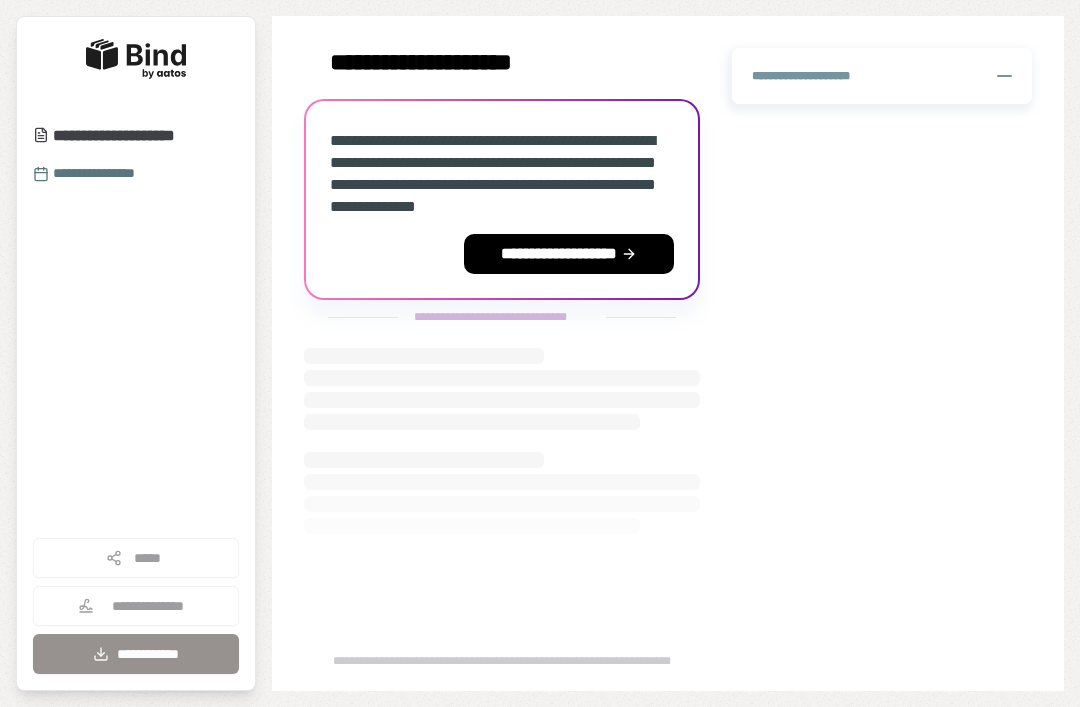 click 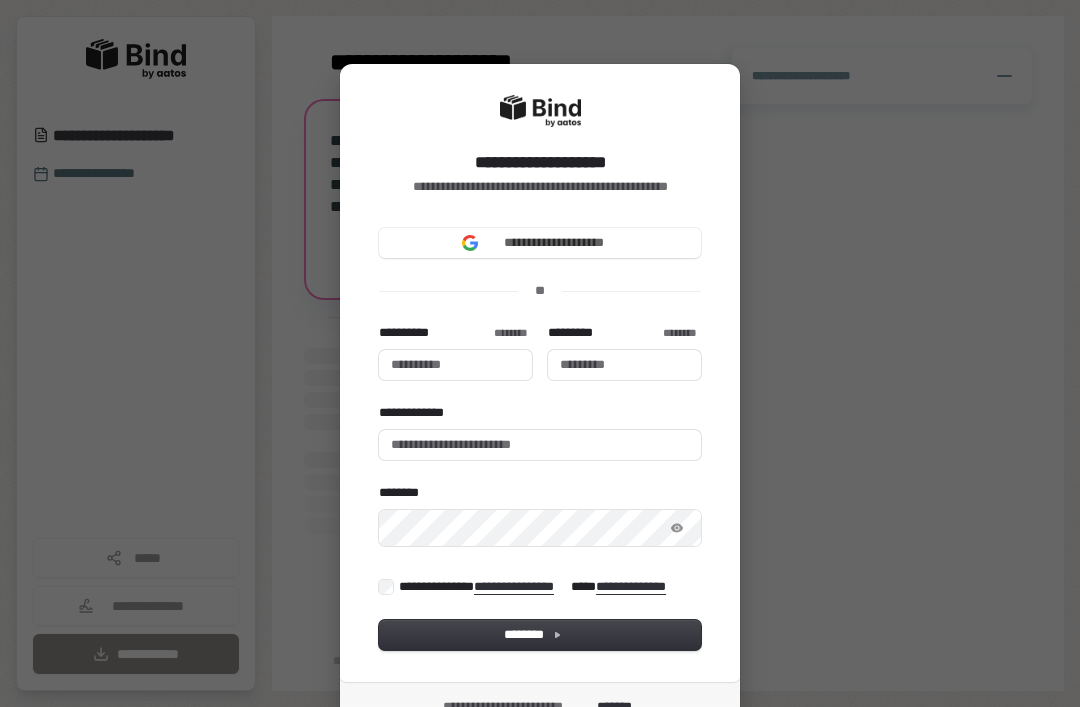 click on "**********" at bounding box center (540, 243) 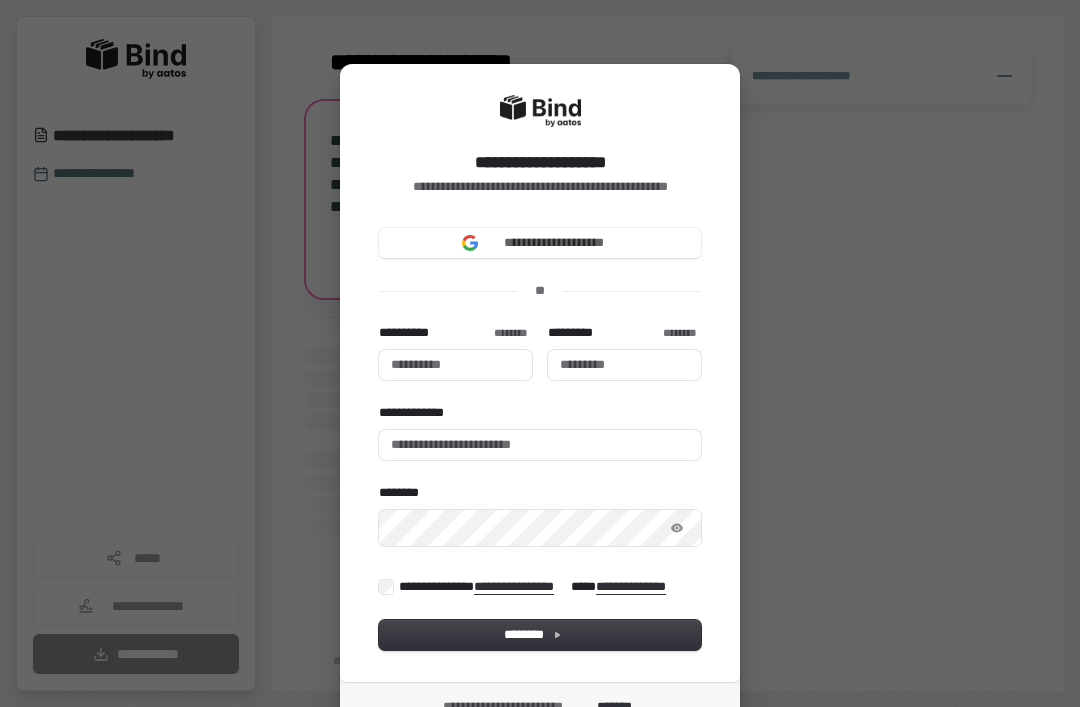 type 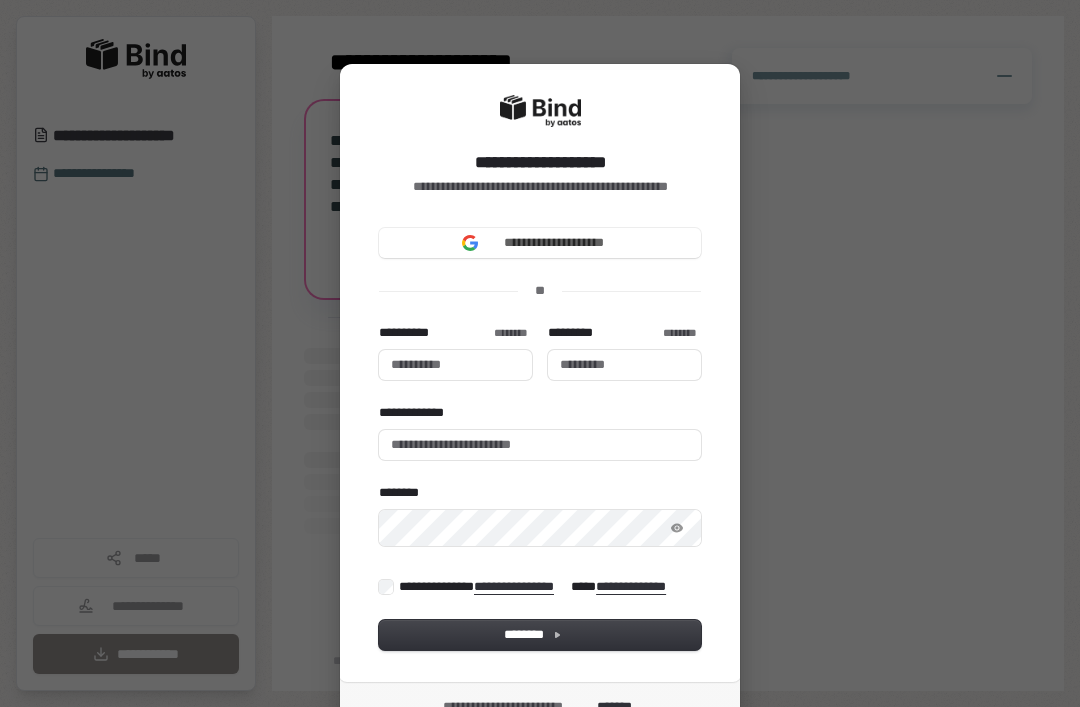 type 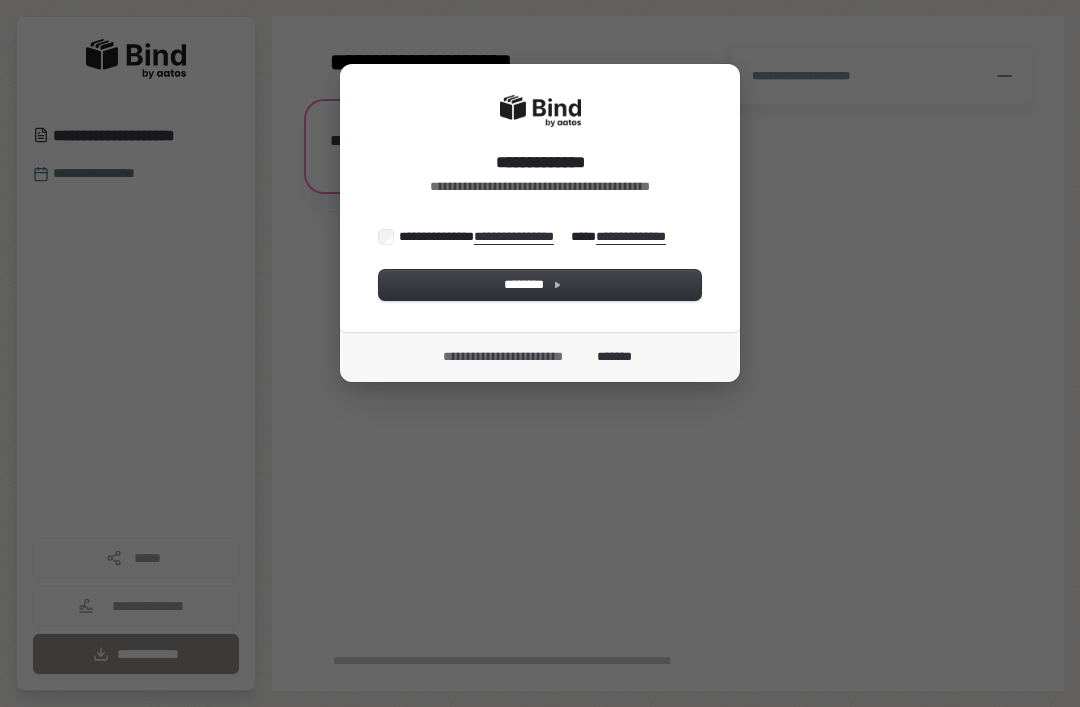 scroll, scrollTop: 0, scrollLeft: 0, axis: both 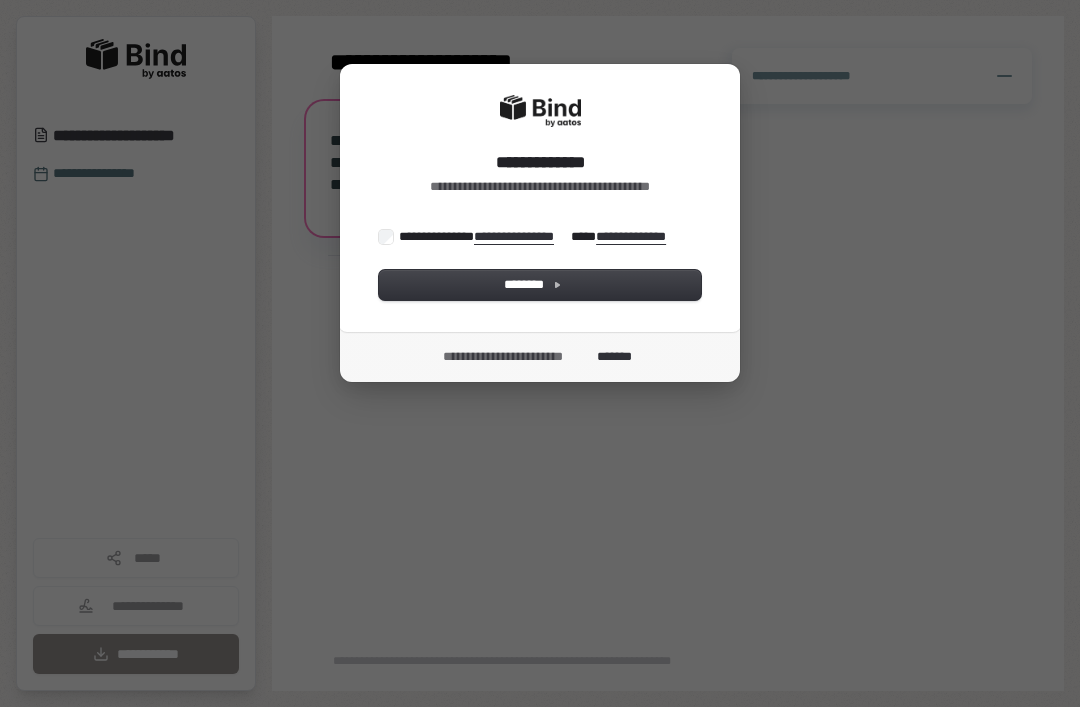 click on "********" at bounding box center [540, 285] 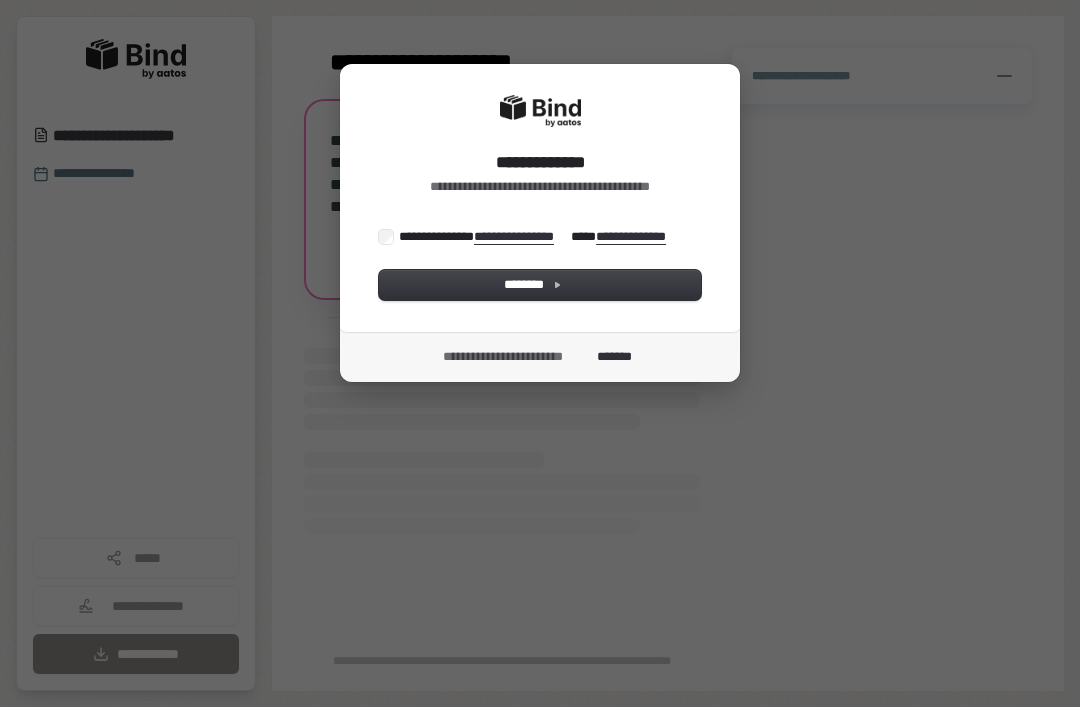 click on "**********" at bounding box center (540, 197) 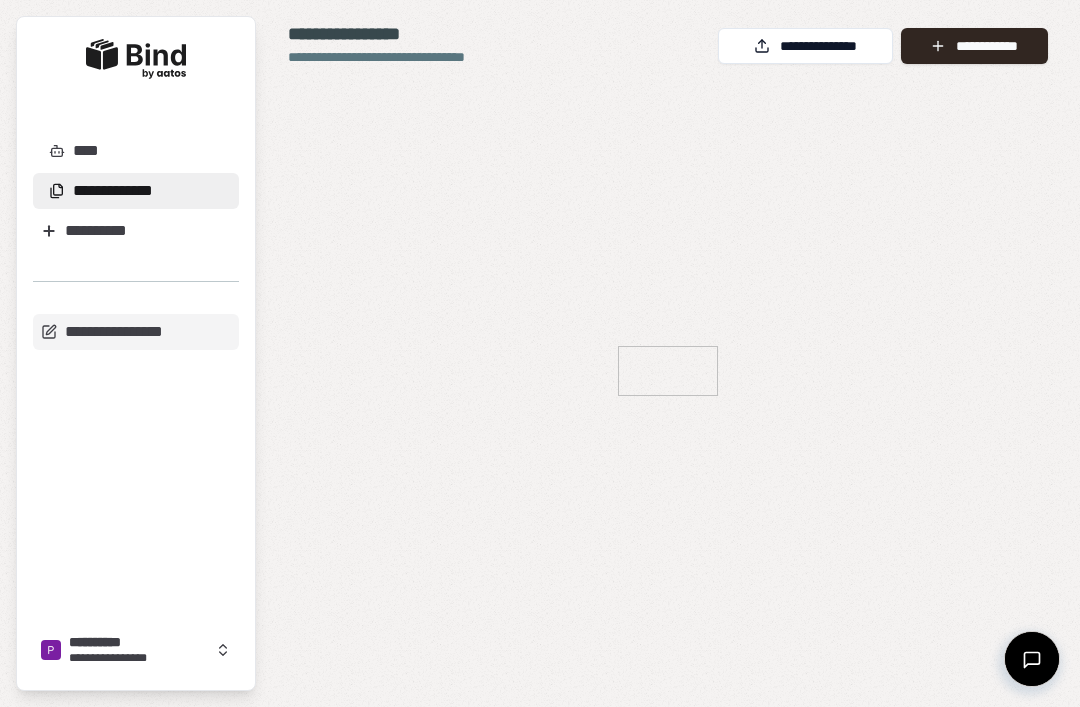 scroll, scrollTop: 0, scrollLeft: 0, axis: both 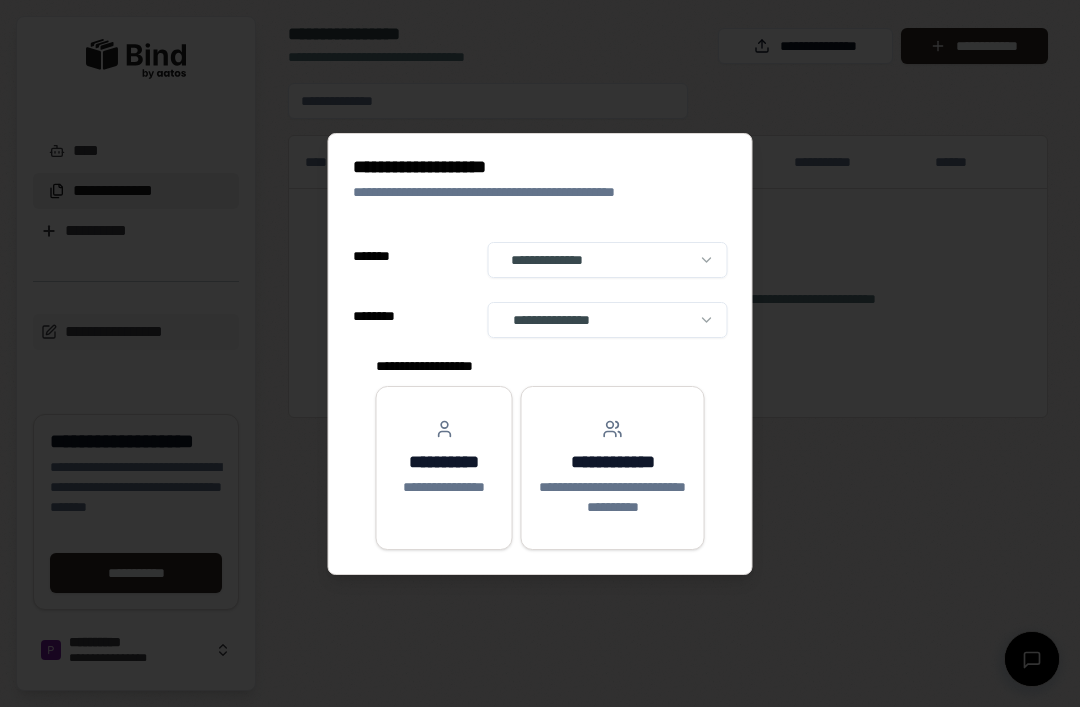 select on "**" 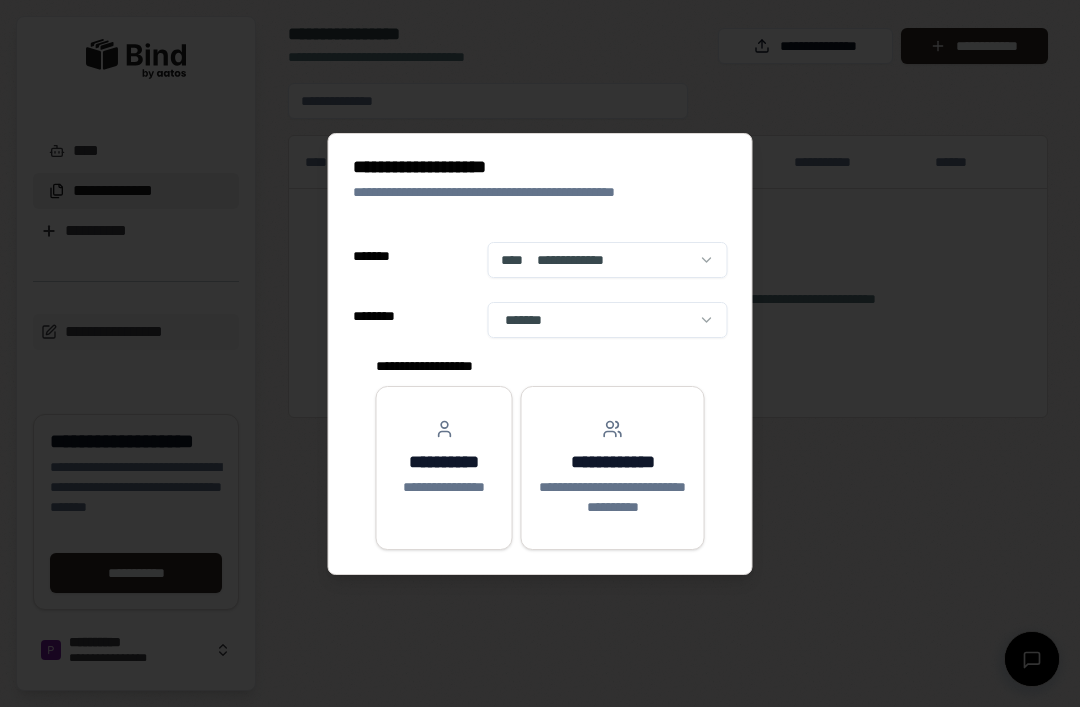 click on "**********" at bounding box center [444, 462] 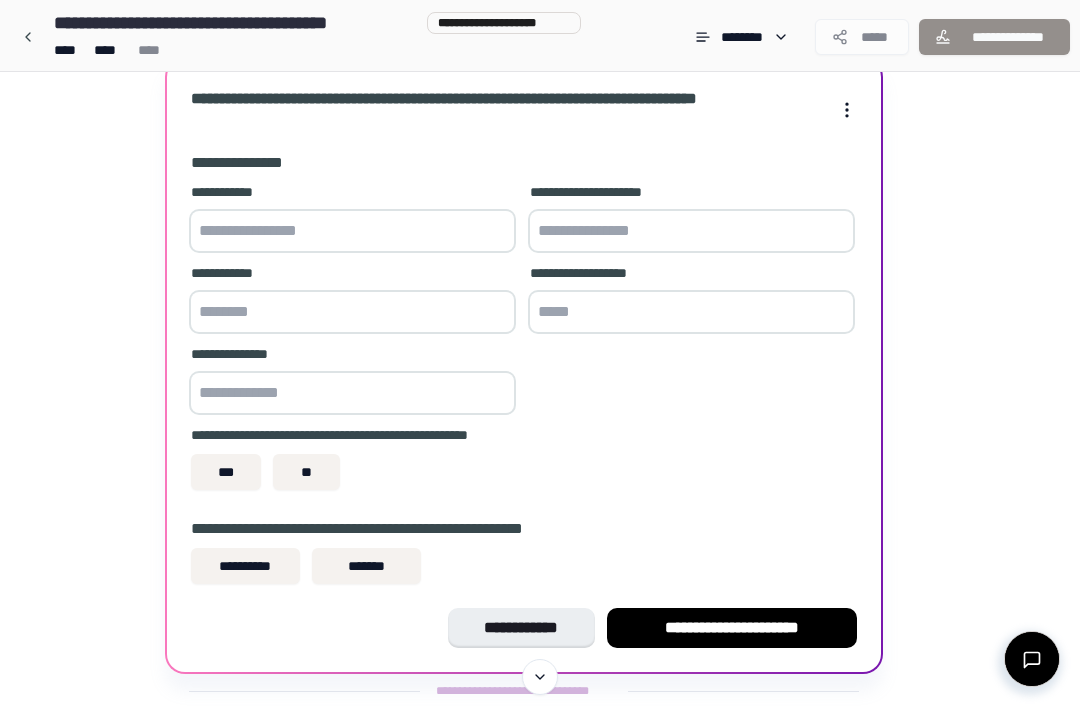 scroll, scrollTop: 97, scrollLeft: 0, axis: vertical 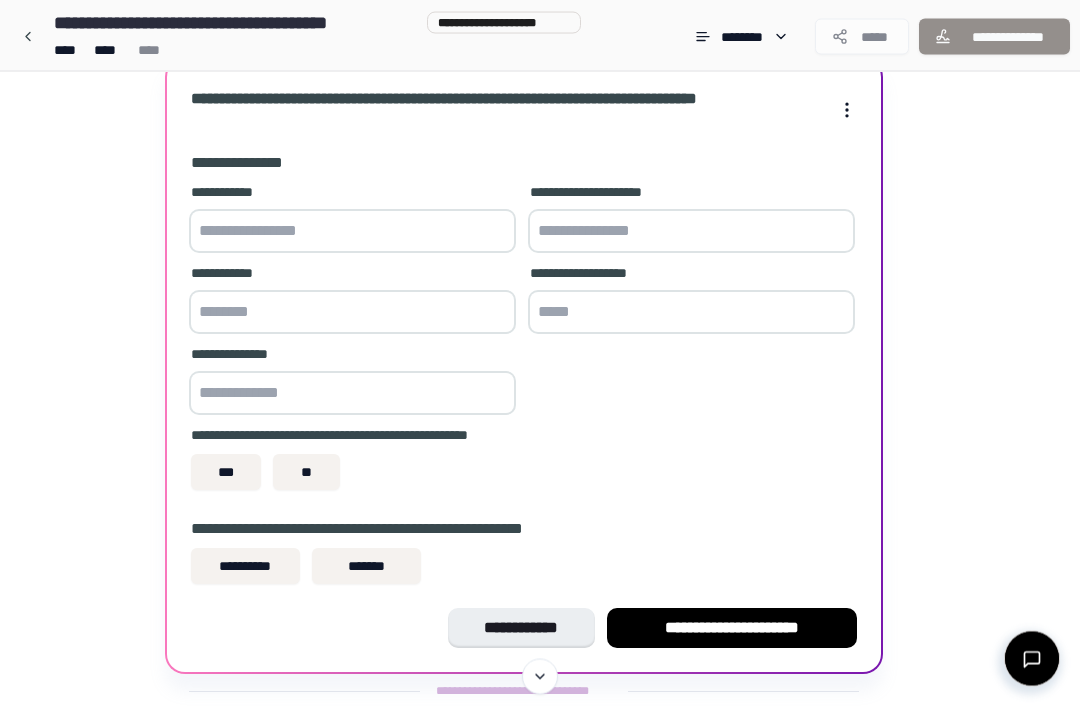 click at bounding box center [352, 232] 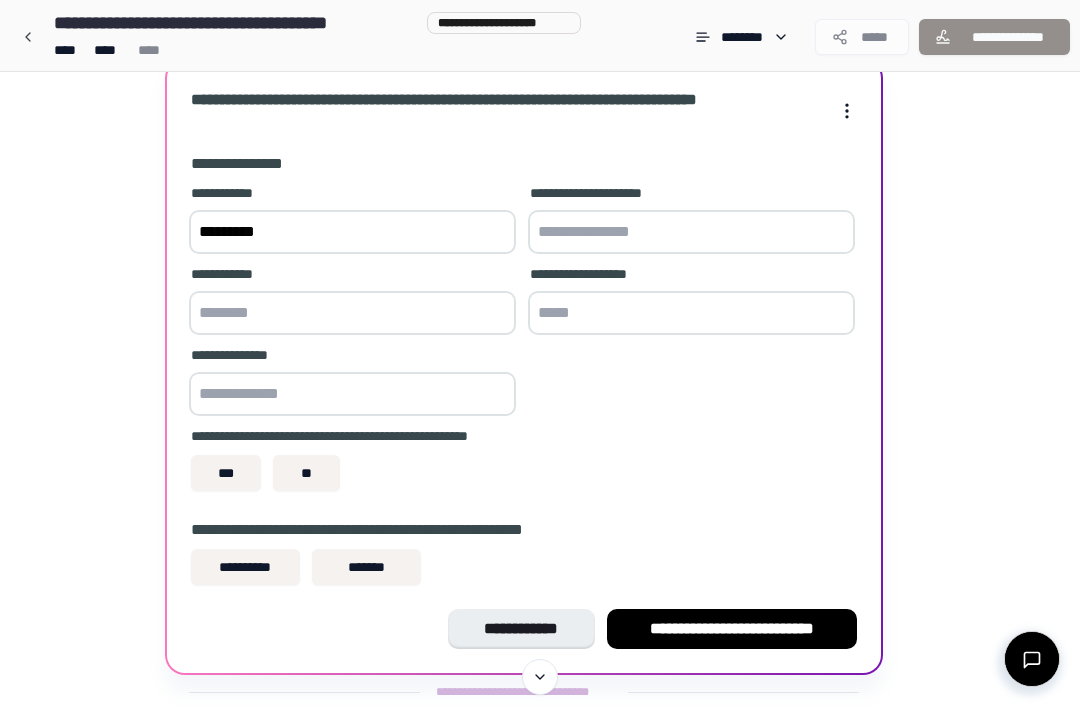 type on "*********" 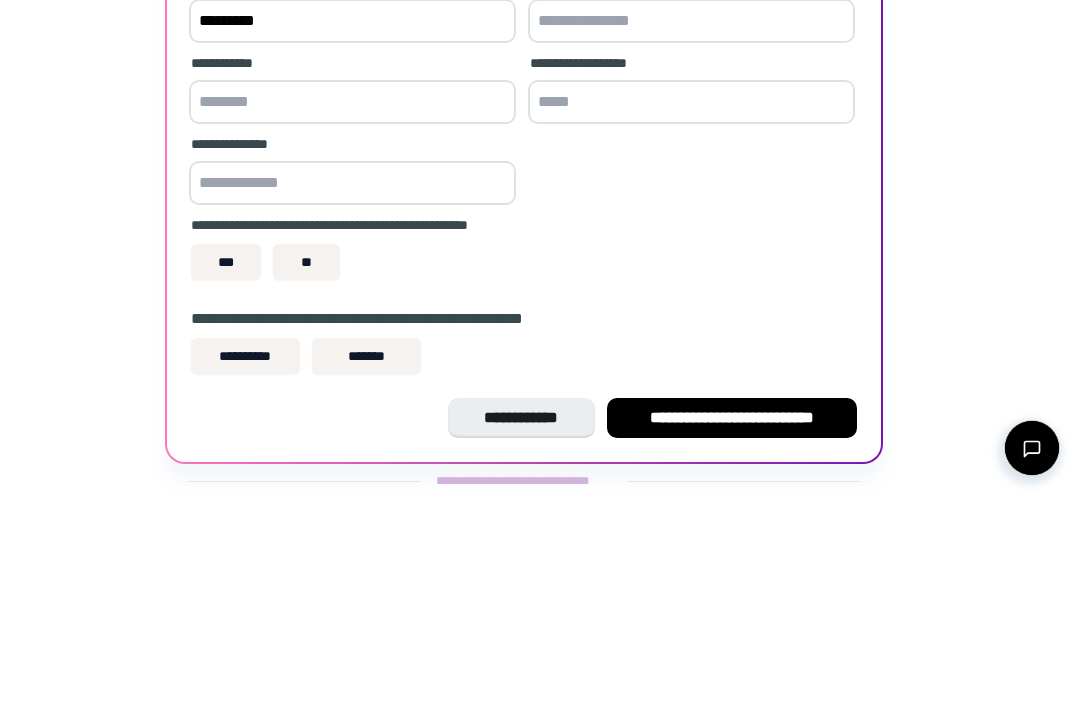 click at bounding box center [352, 313] 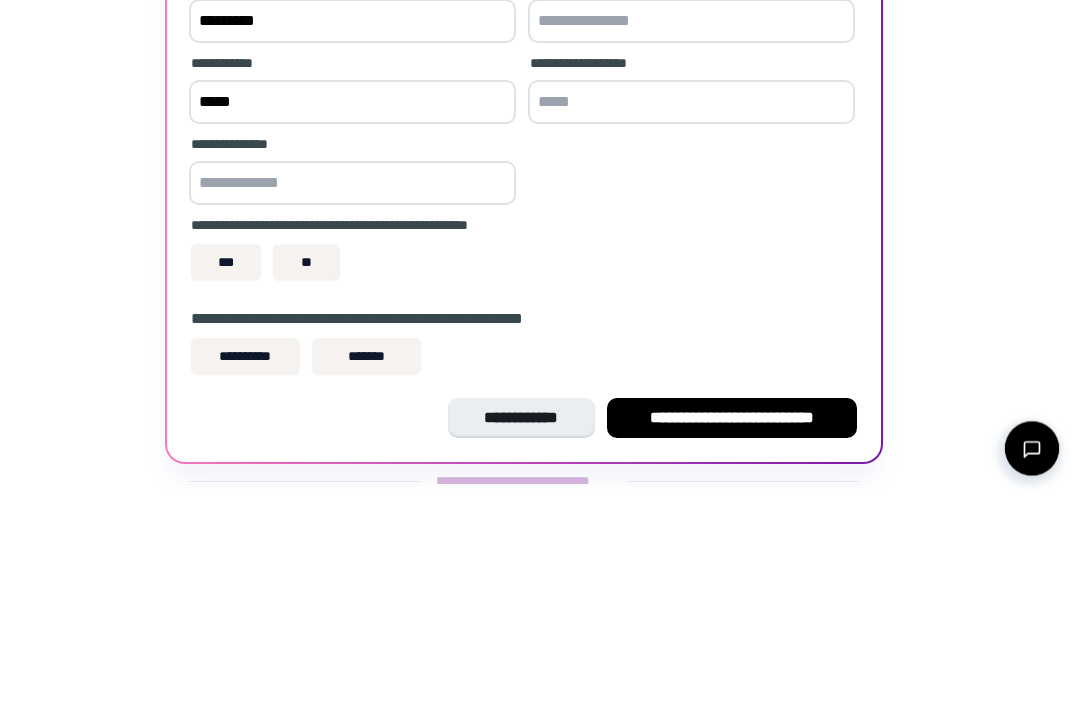 type on "*****" 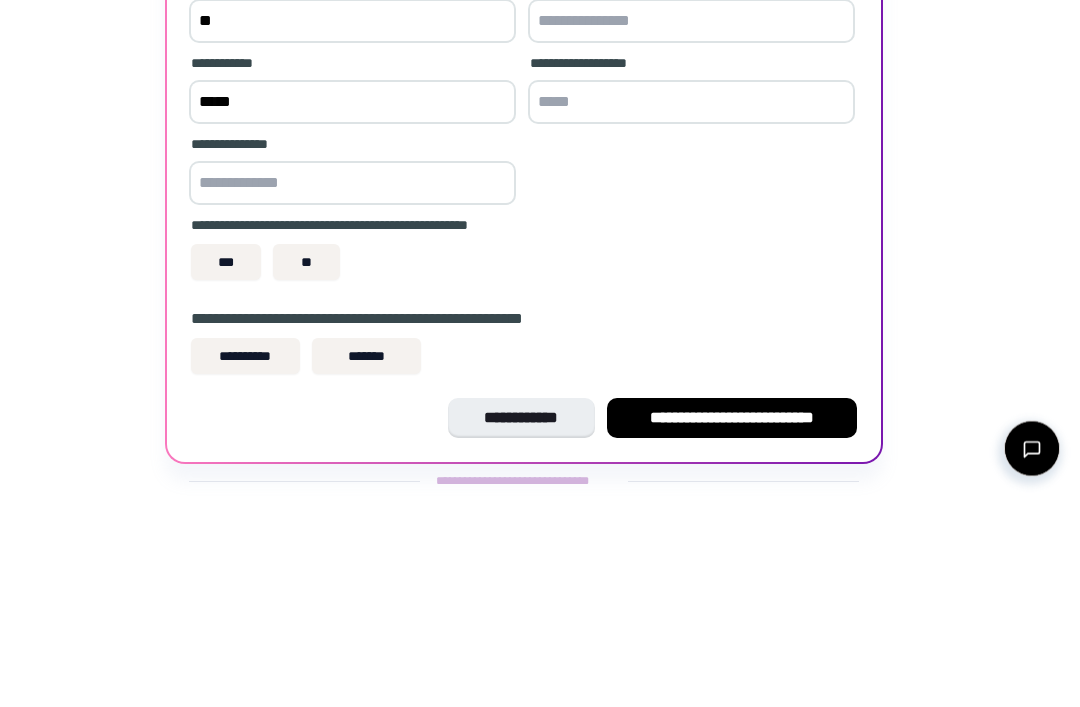 type on "*" 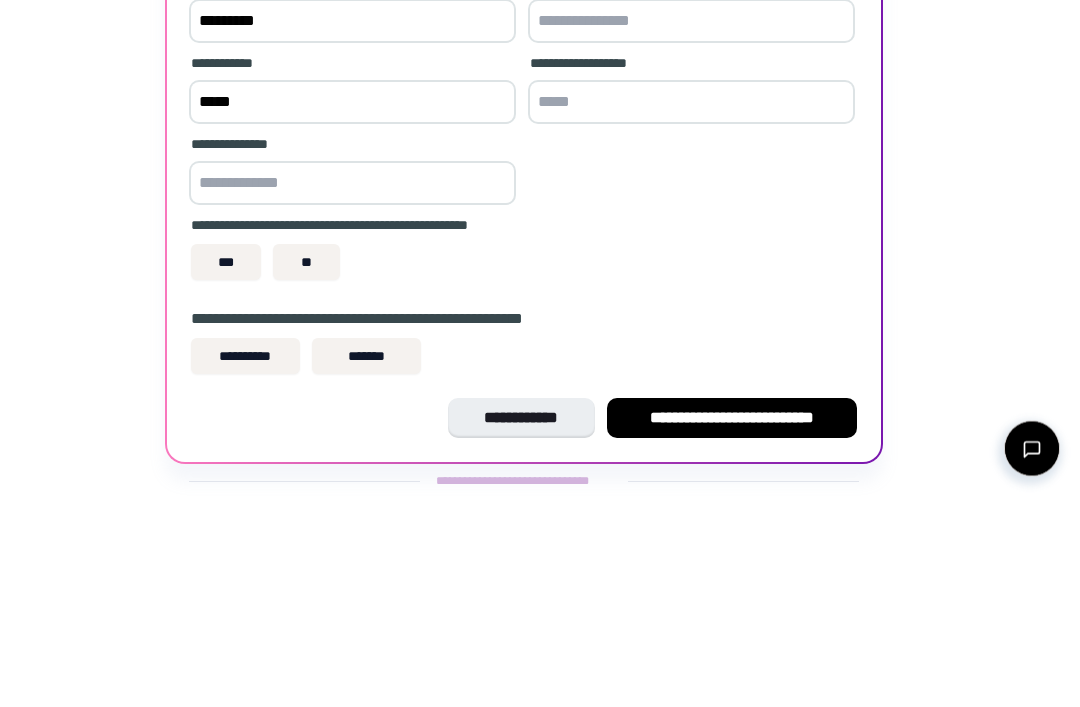 type on "*********" 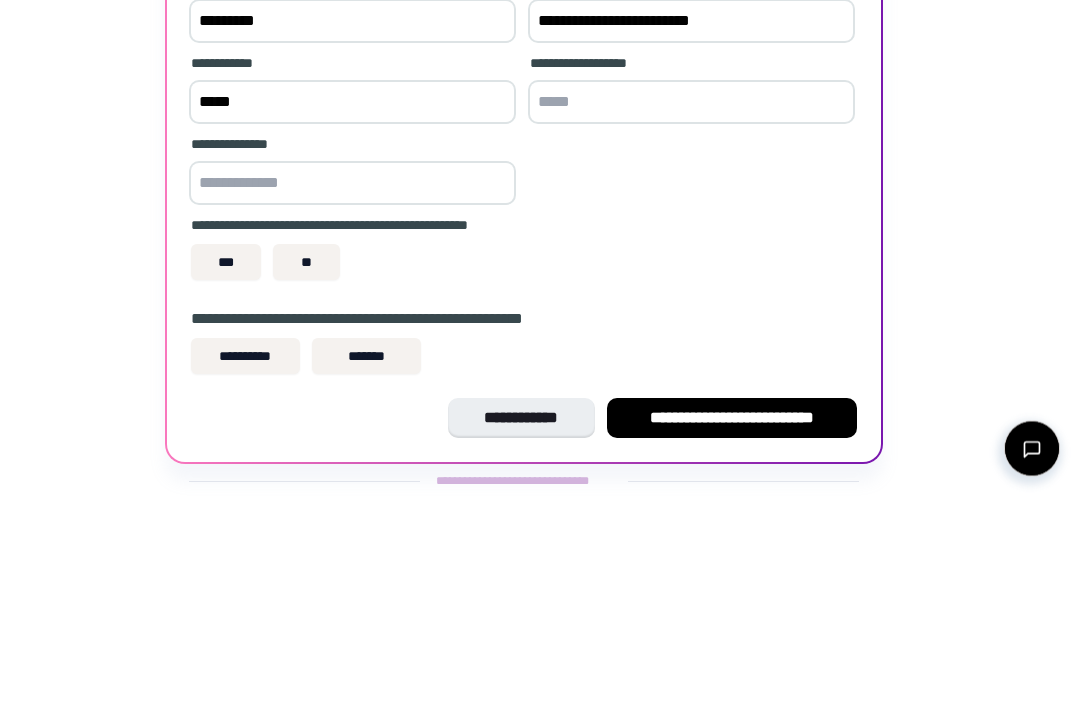type on "**********" 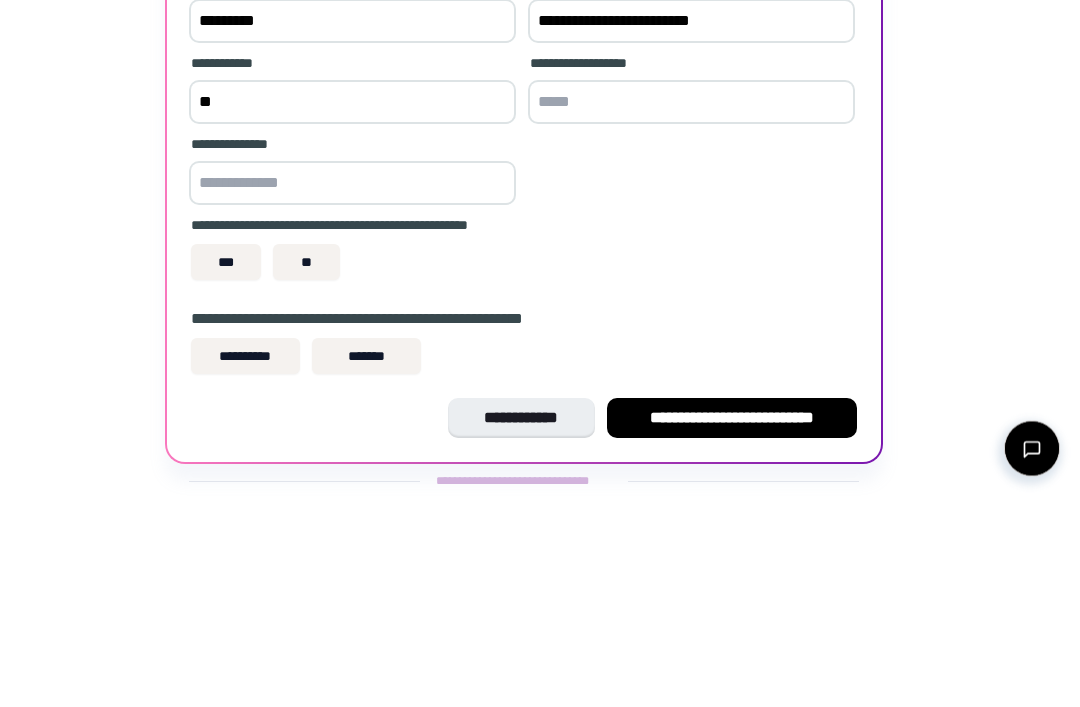 type on "*" 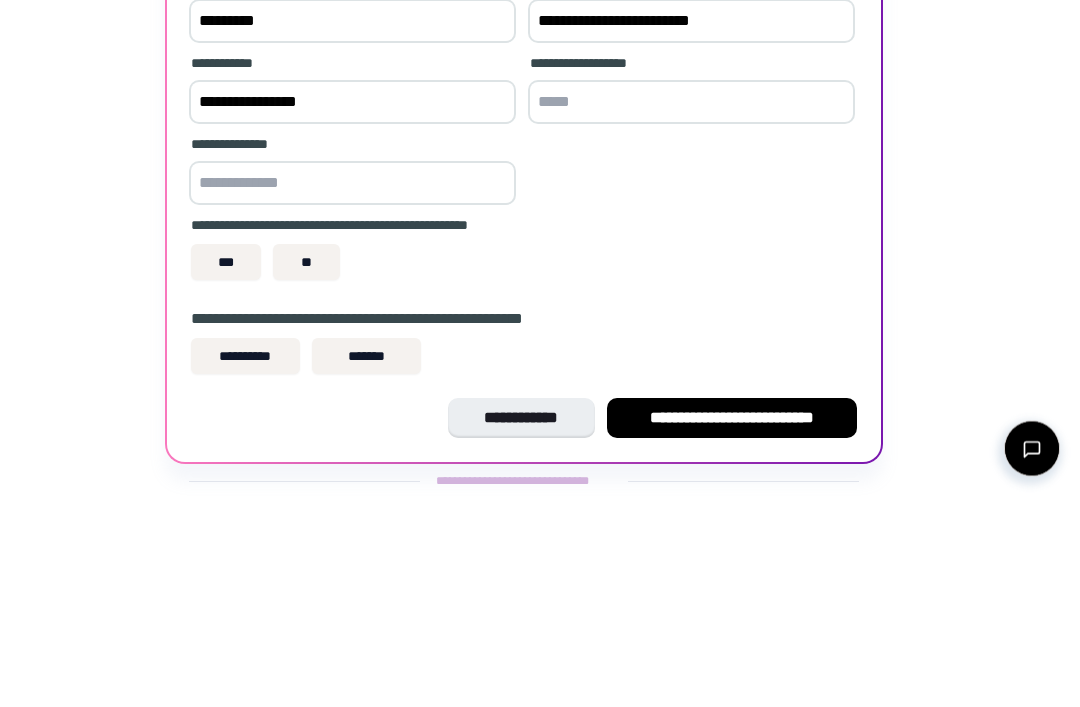 type on "**********" 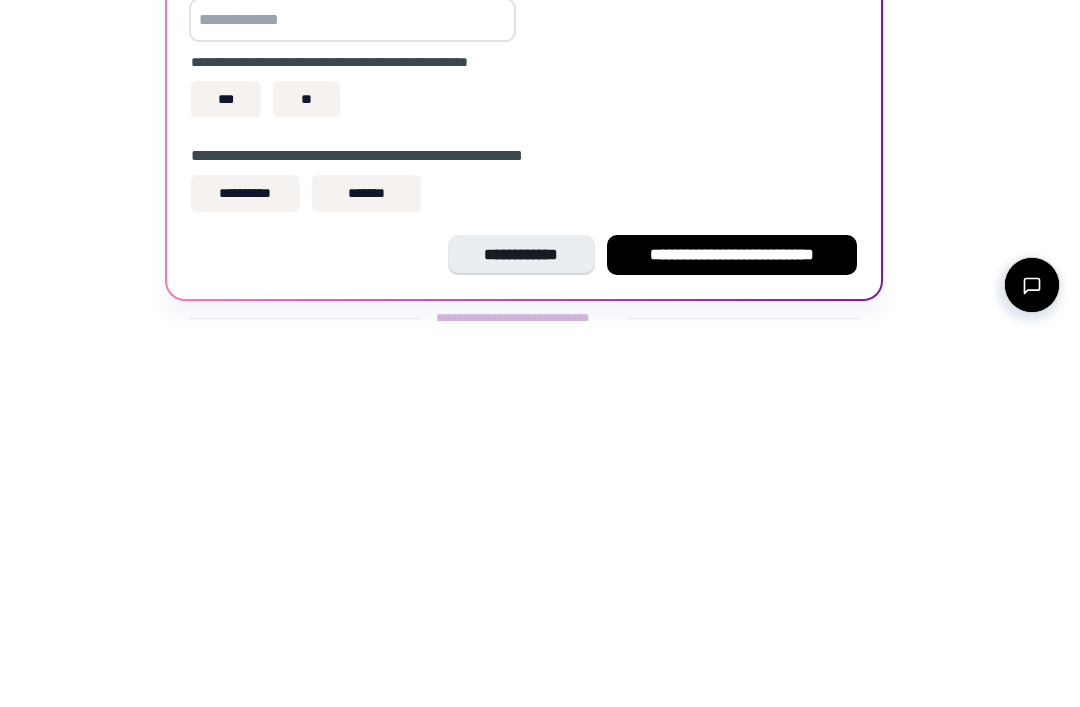 type on "*****" 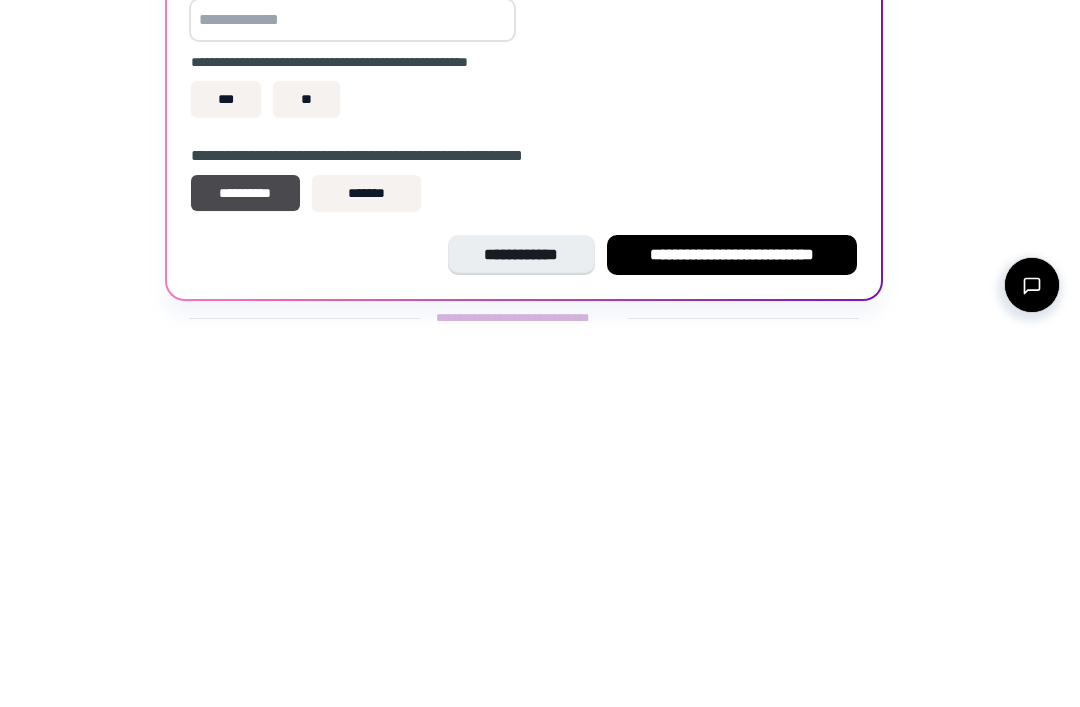 scroll, scrollTop: 143, scrollLeft: 0, axis: vertical 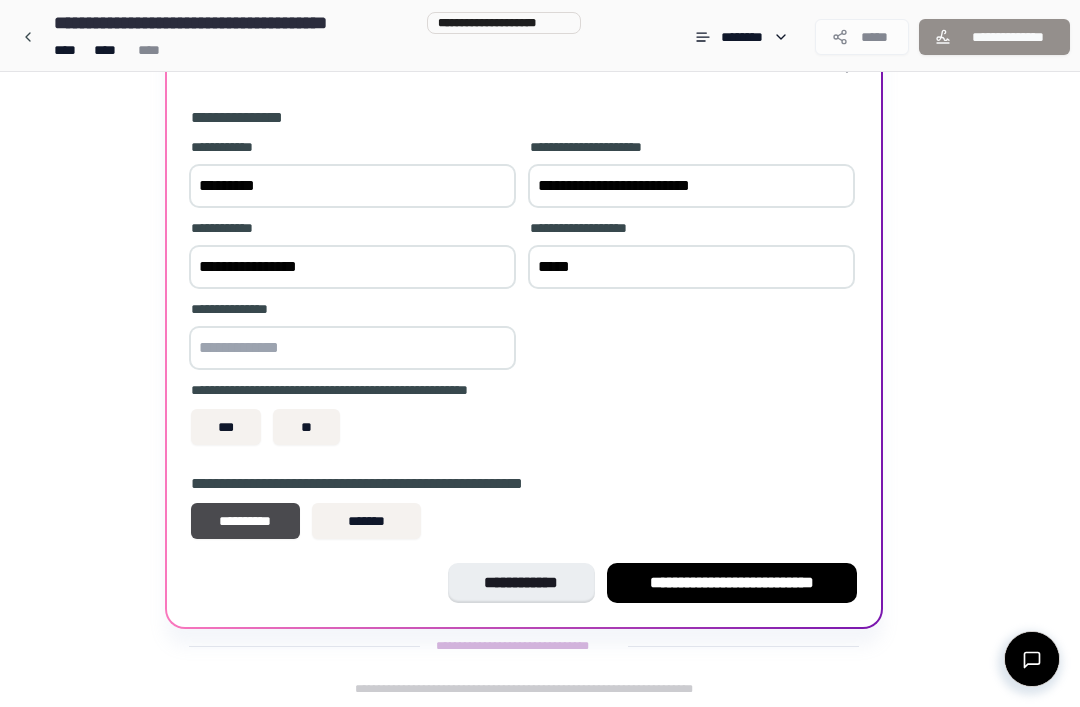 click on "**********" at bounding box center [732, 583] 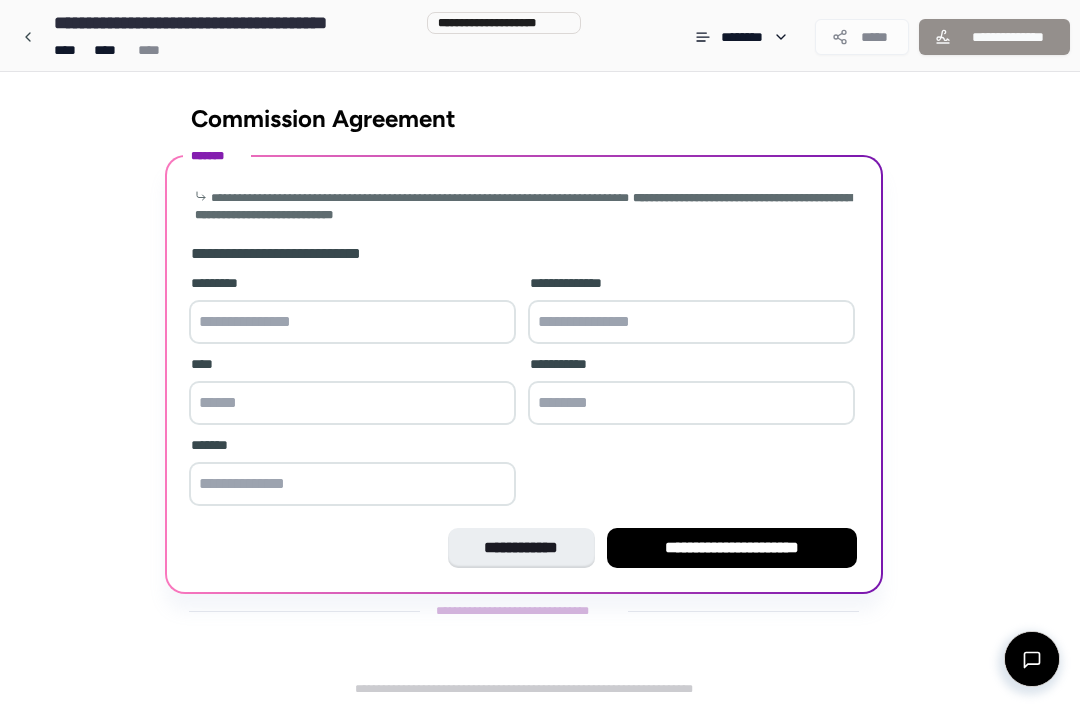 click at bounding box center (352, 322) 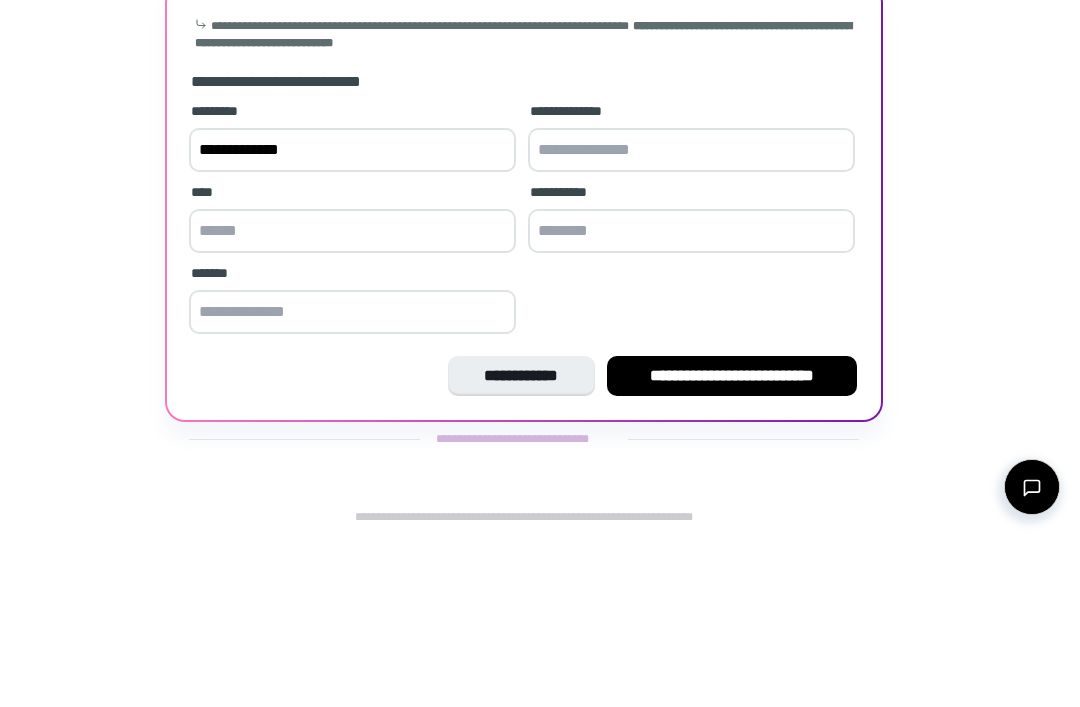 type on "**********" 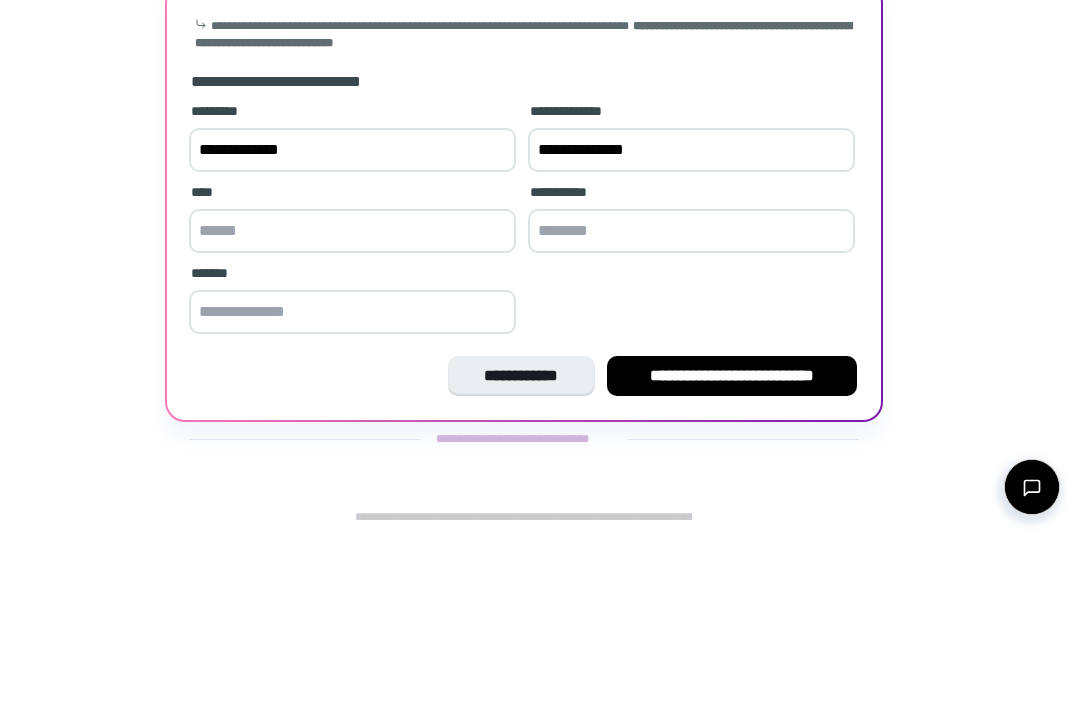 type on "**********" 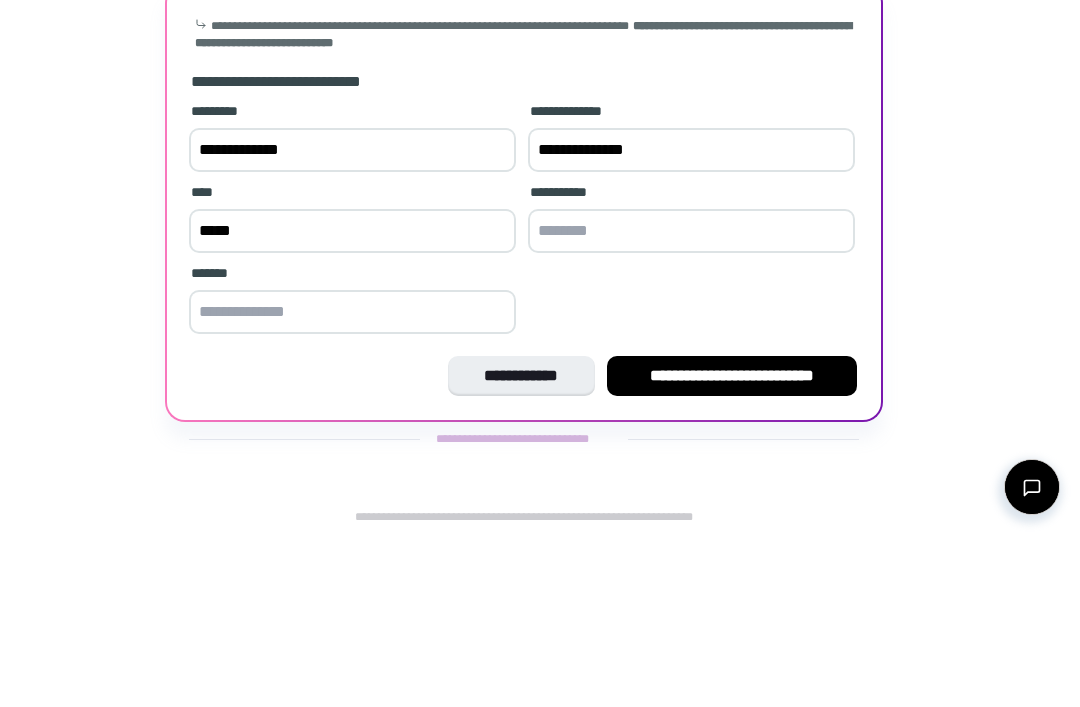 type on "*****" 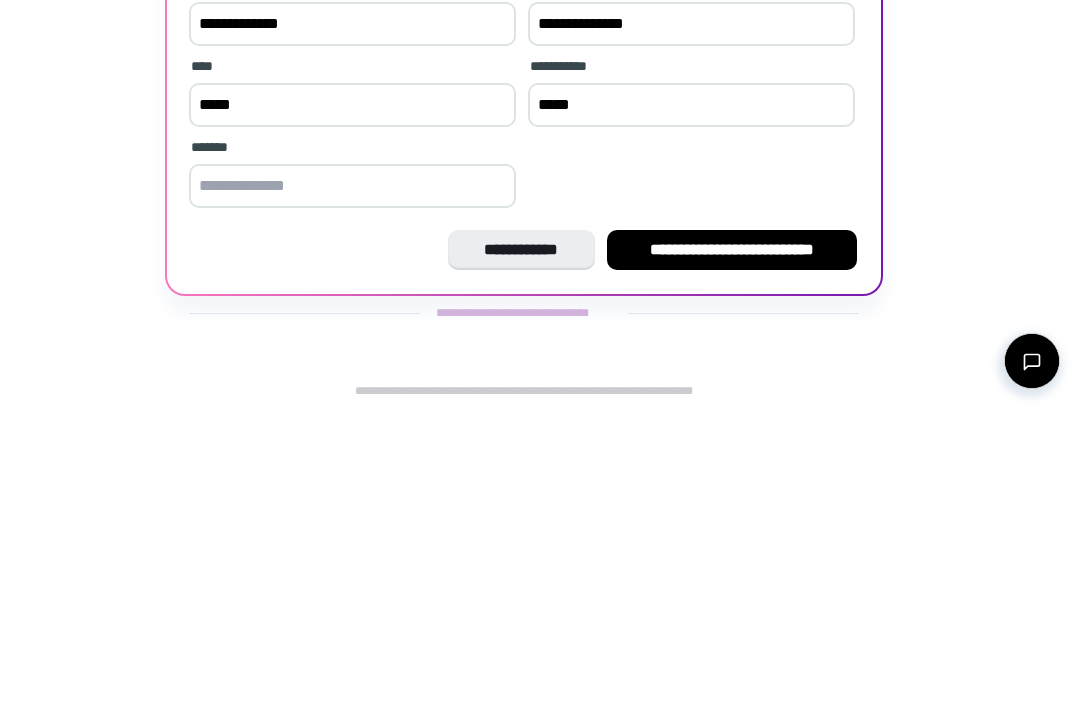 type on "*****" 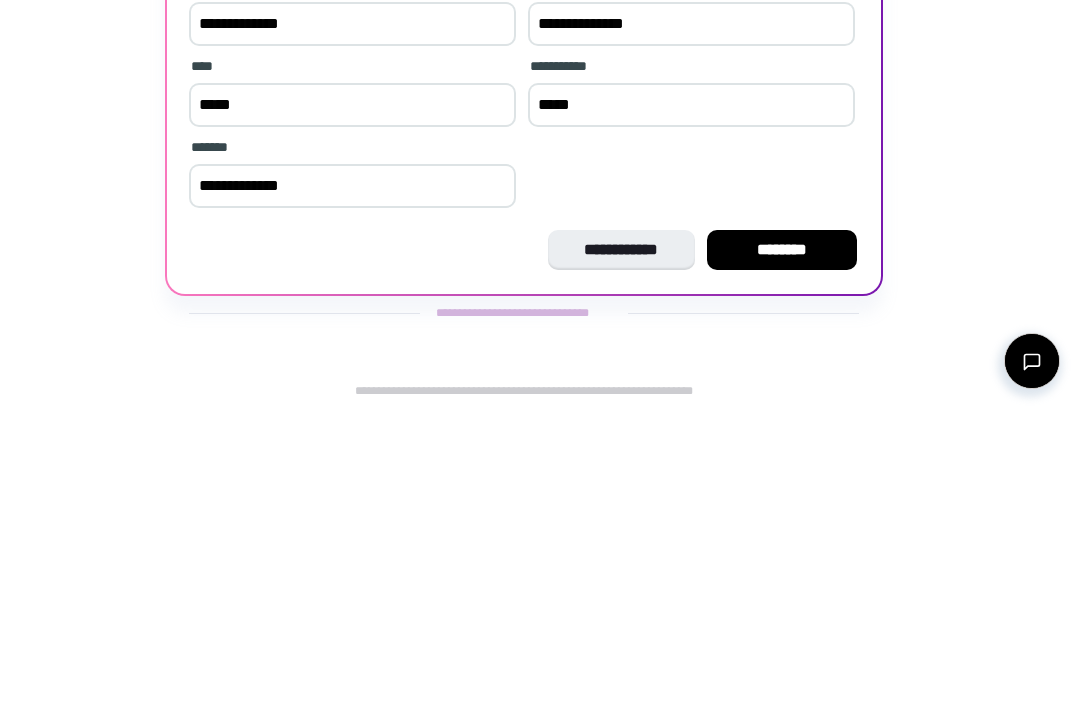 type on "**********" 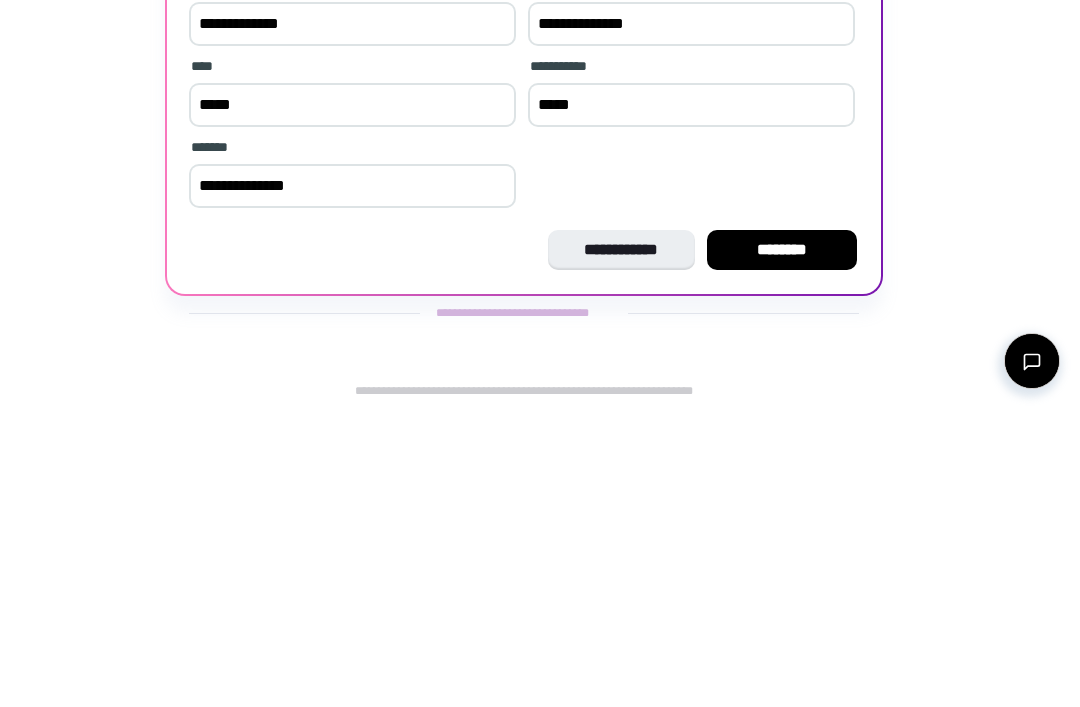 click on "********" at bounding box center (782, 548) 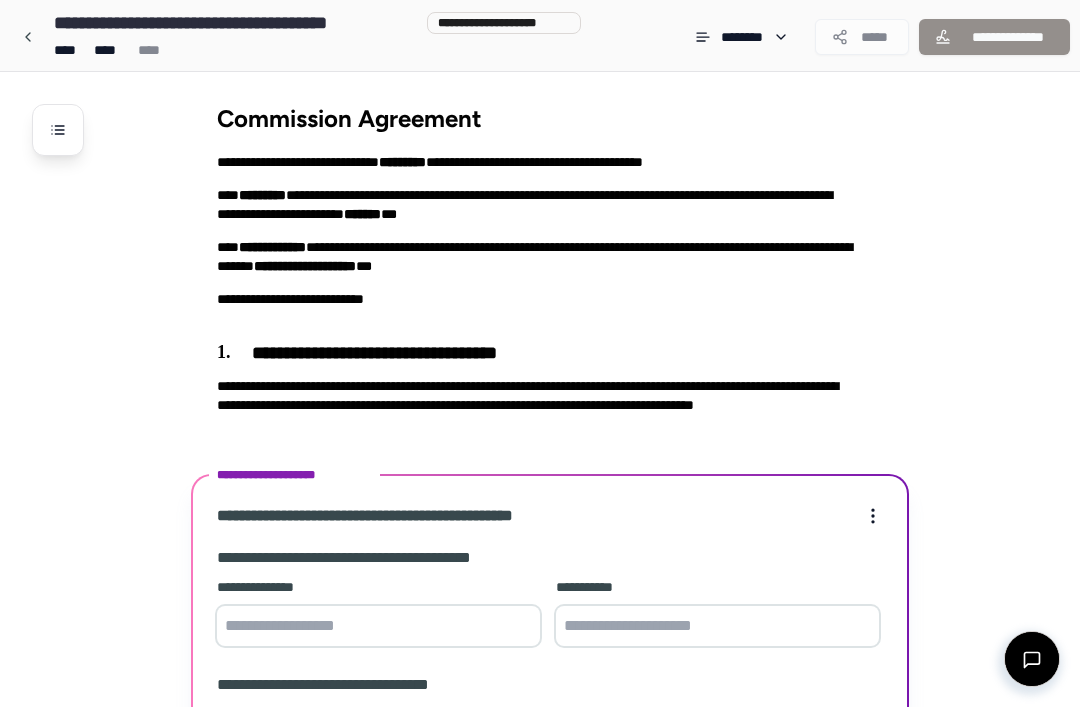 scroll, scrollTop: 466, scrollLeft: 0, axis: vertical 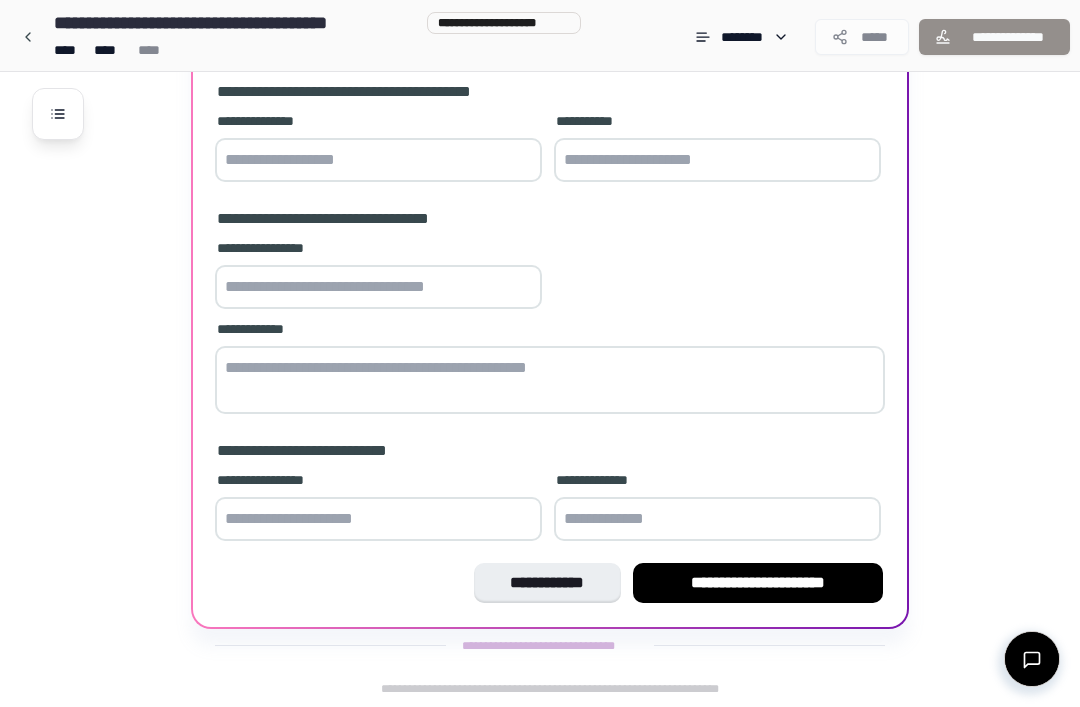 click on "**********" at bounding box center [550, 329] 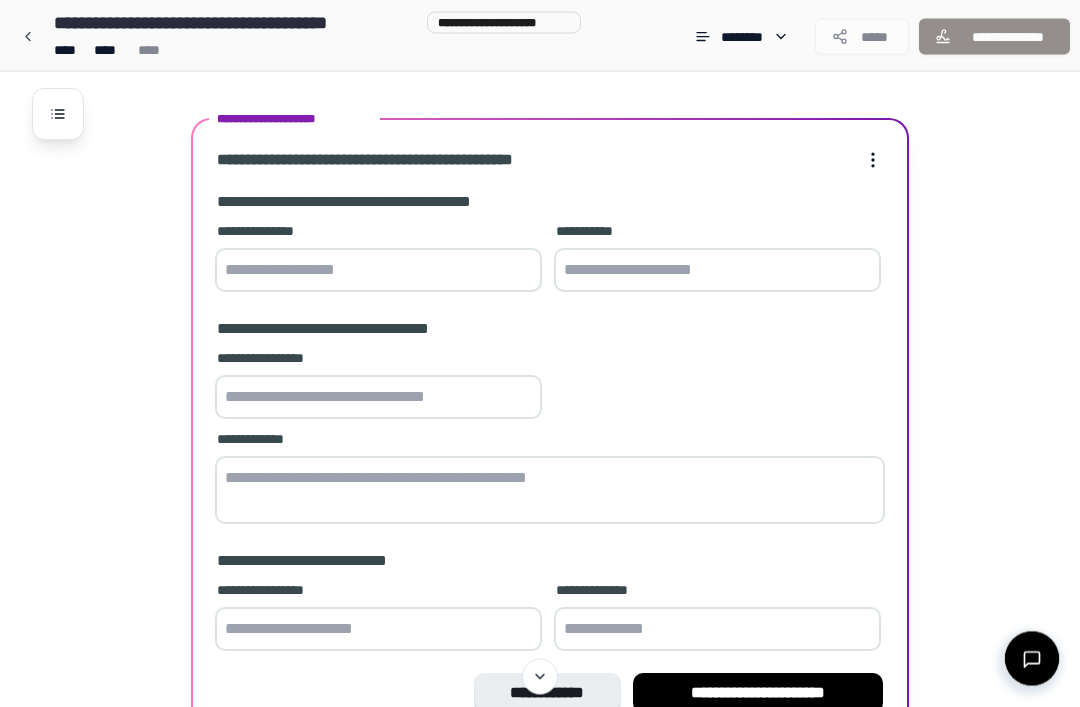 scroll, scrollTop: 356, scrollLeft: 0, axis: vertical 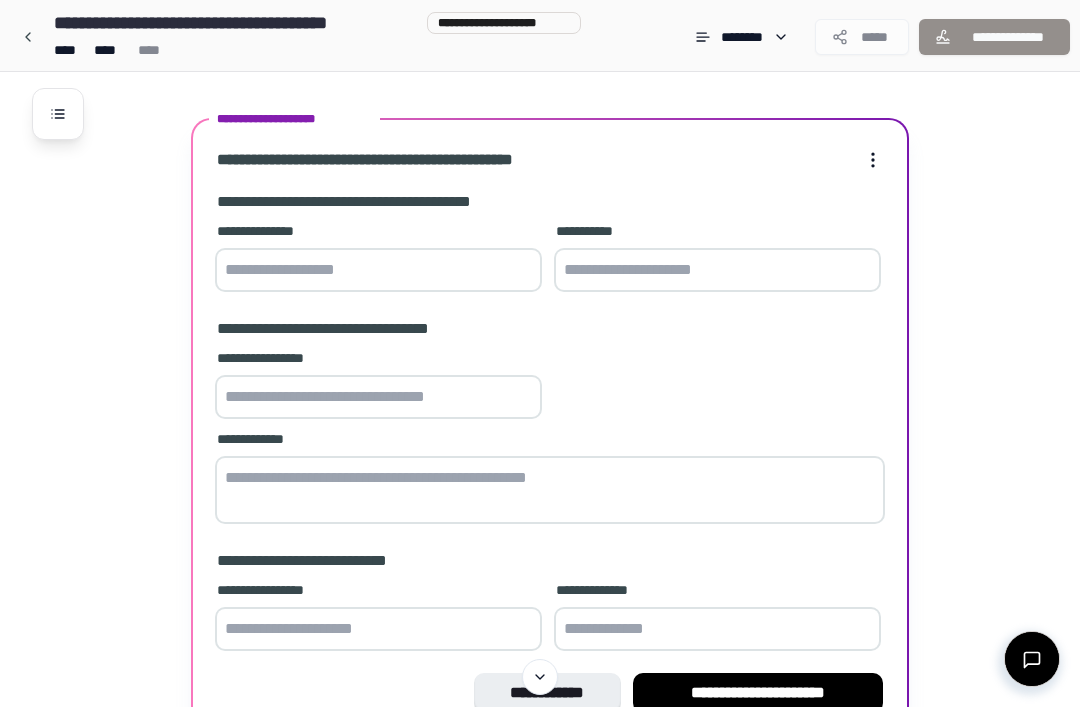 click at bounding box center [378, 397] 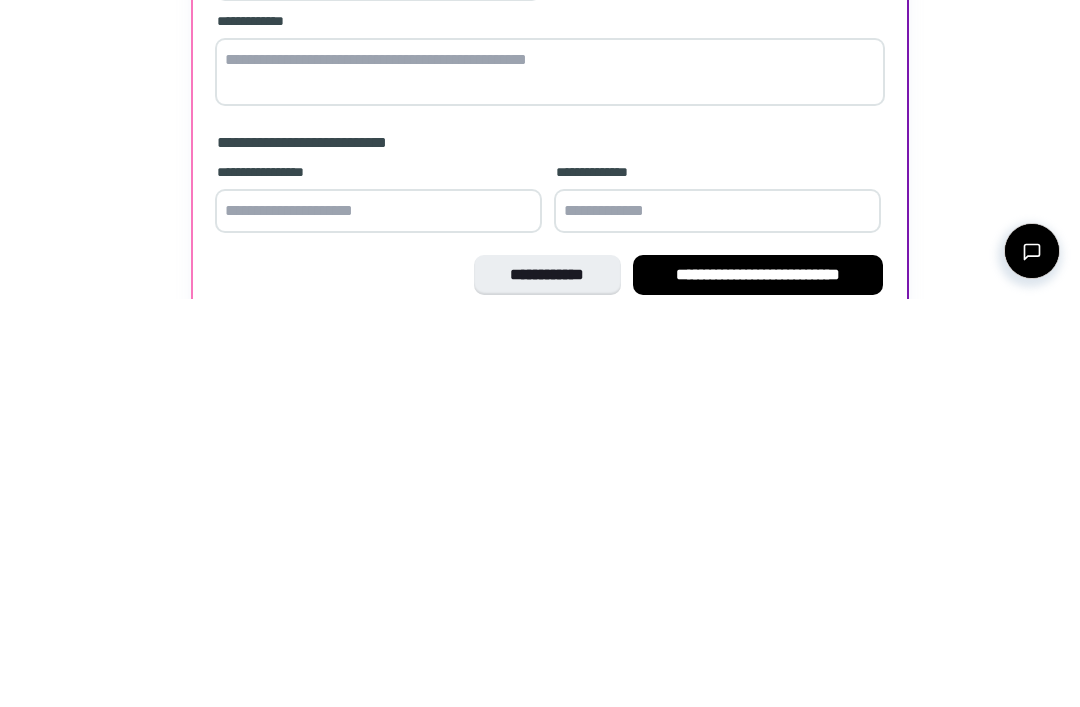 scroll, scrollTop: 367, scrollLeft: 0, axis: vertical 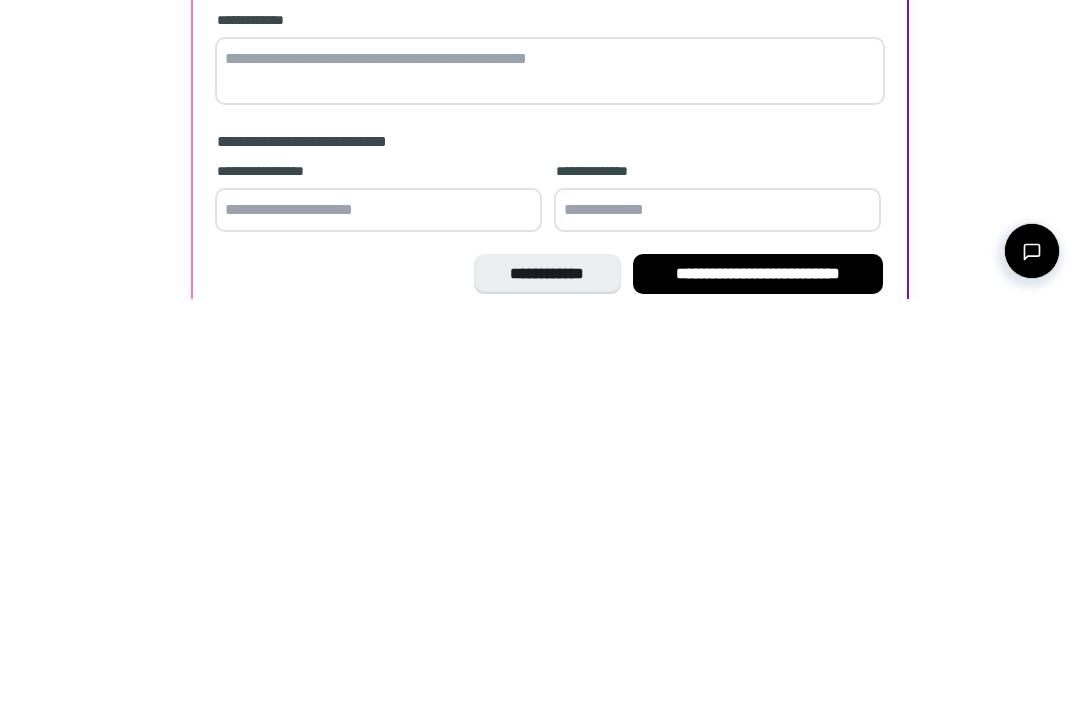 type on "**********" 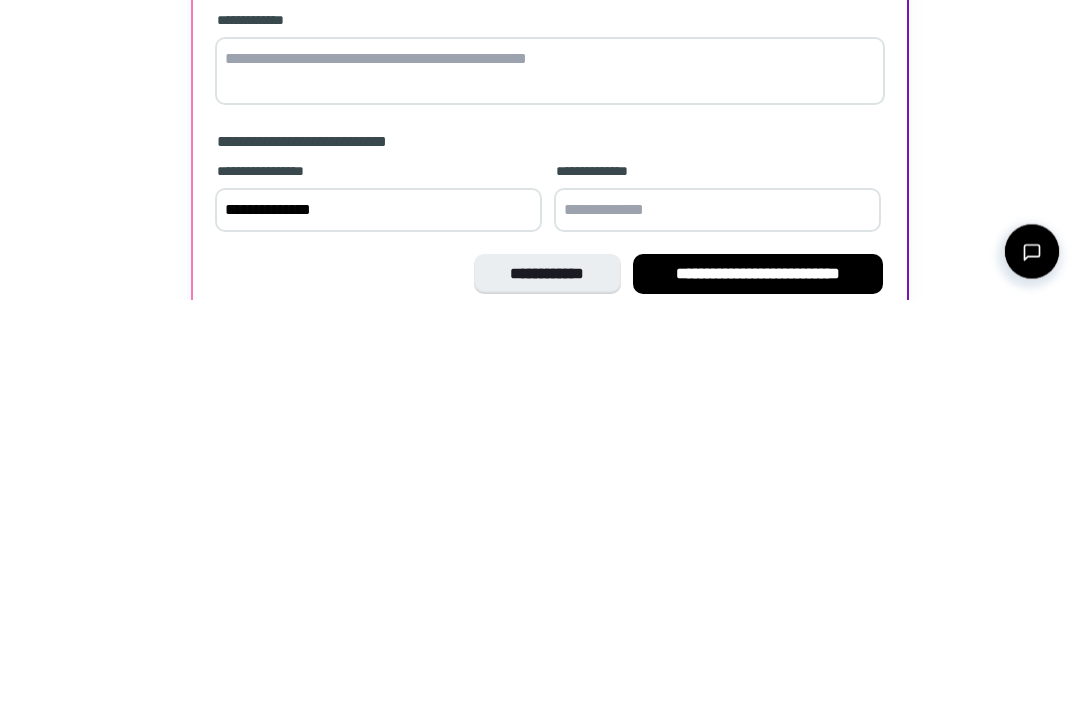 type on "**********" 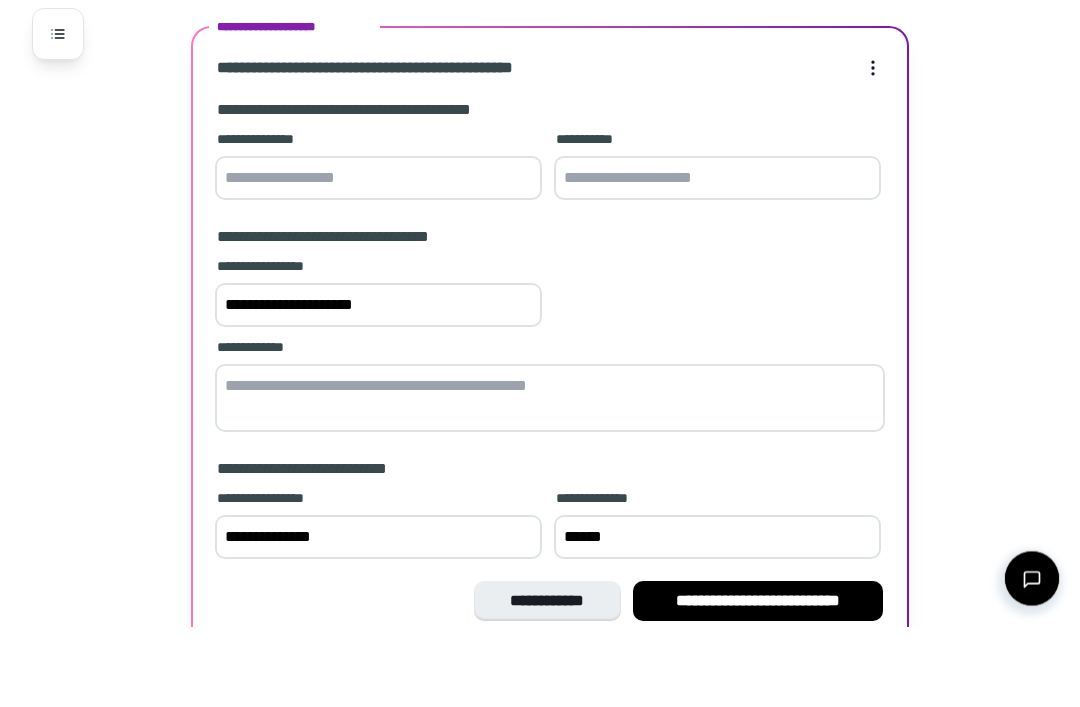 click at bounding box center (378, 259) 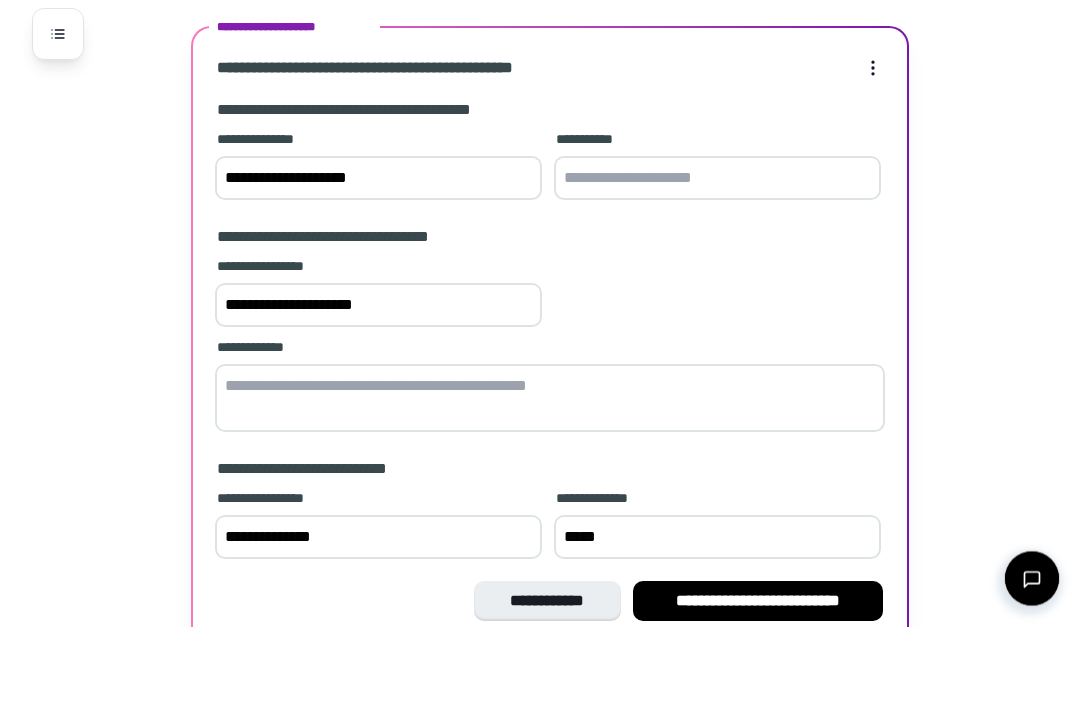 click at bounding box center (717, 259) 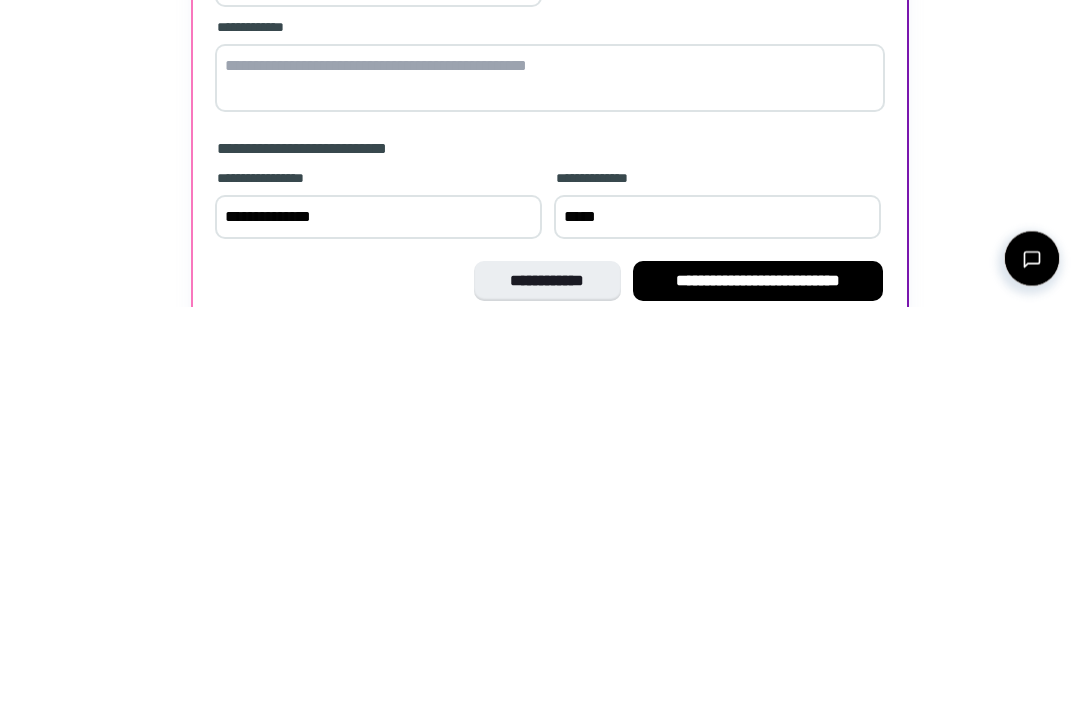 scroll, scrollTop: 376, scrollLeft: 0, axis: vertical 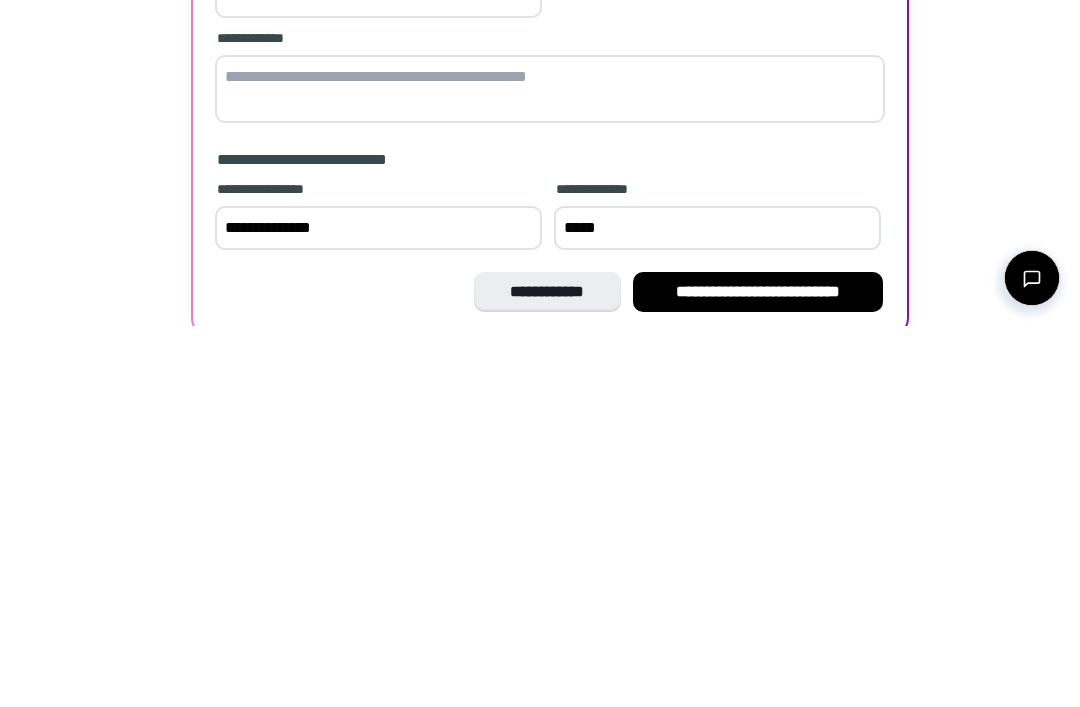 type on "**********" 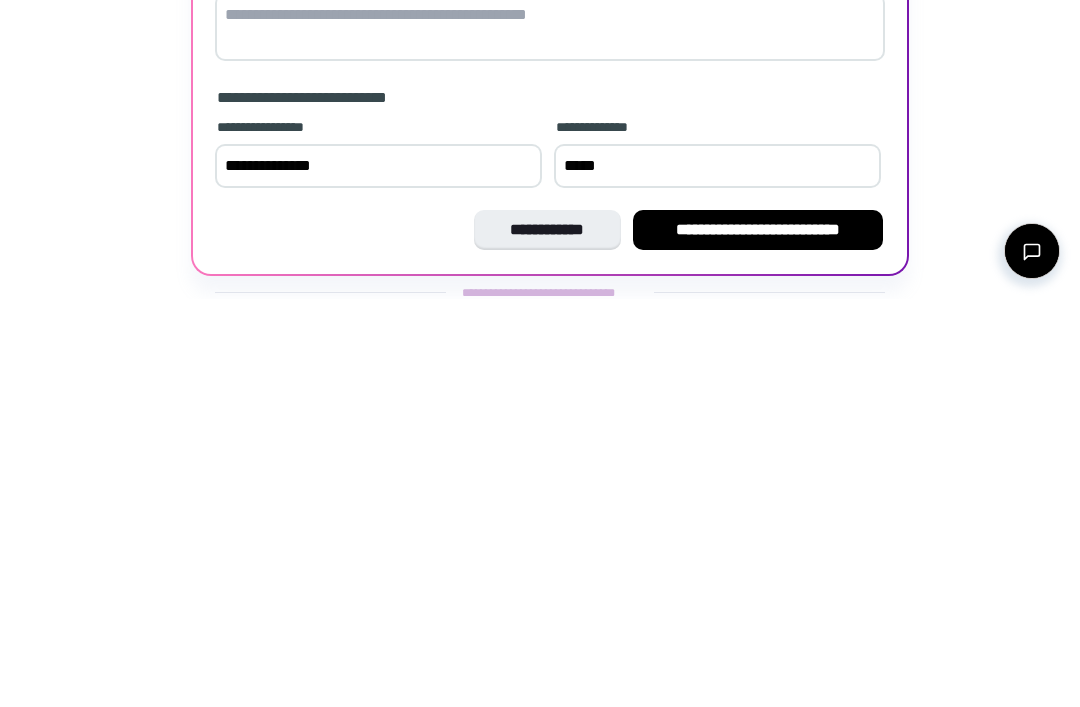 scroll, scrollTop: 420, scrollLeft: 0, axis: vertical 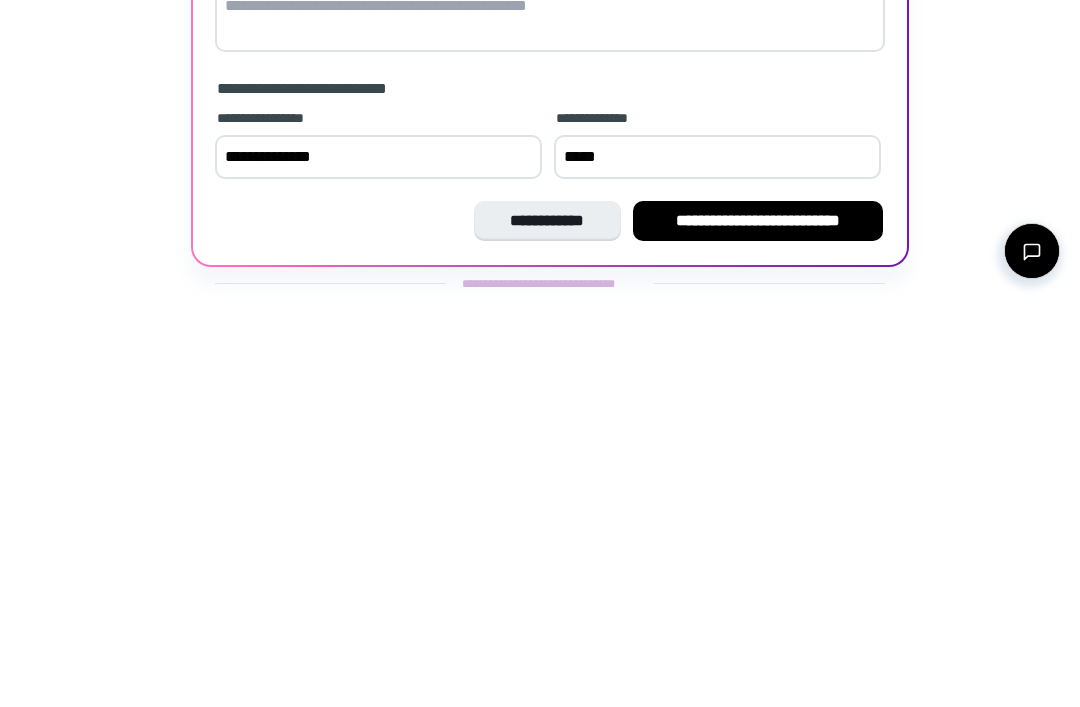 click on "**********" at bounding box center [758, 629] 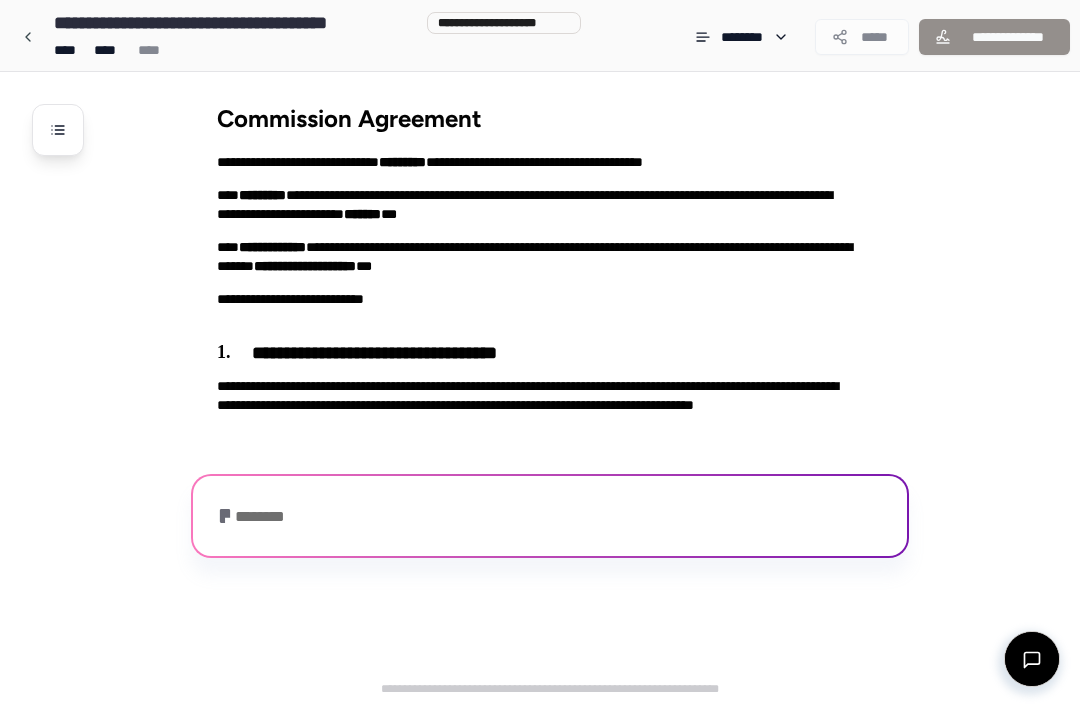 click at bounding box center (28, 37) 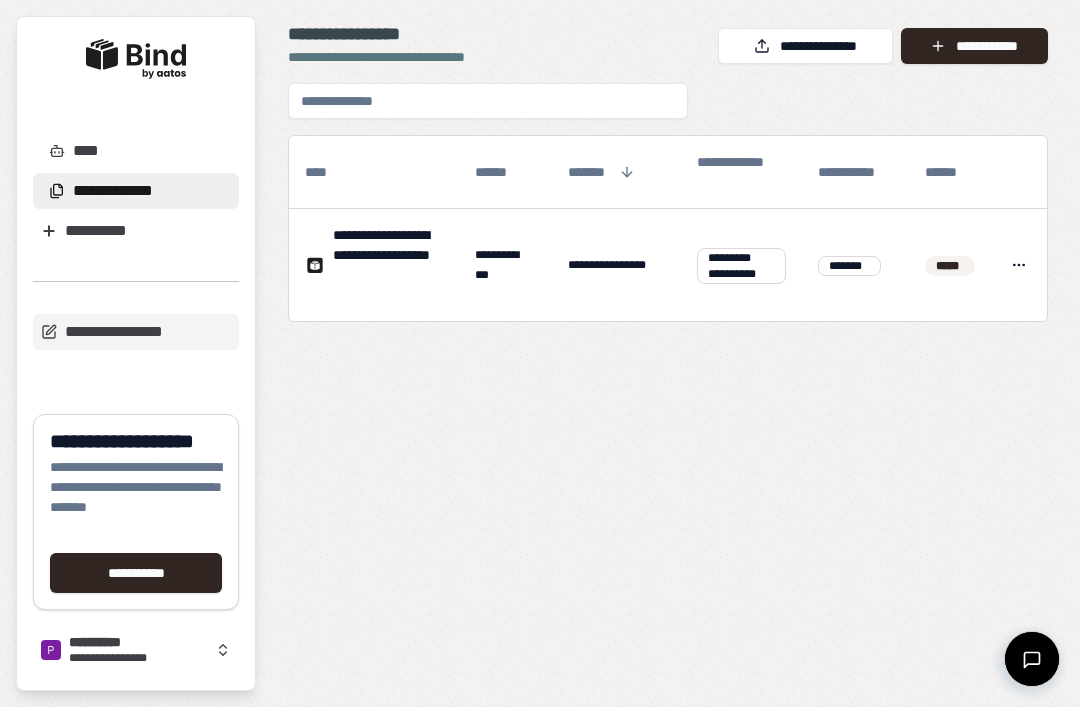 click on "**********" at bounding box center (113, 191) 